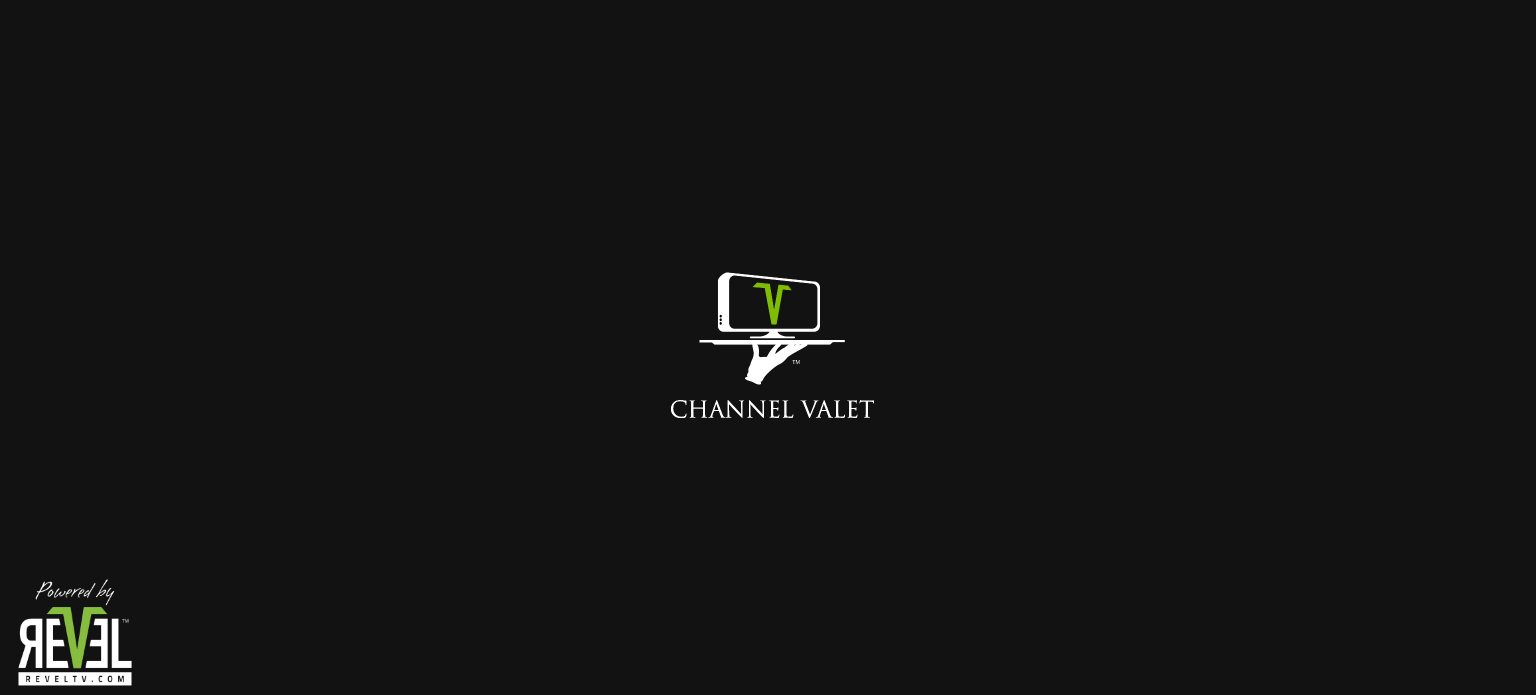 scroll, scrollTop: 0, scrollLeft: 0, axis: both 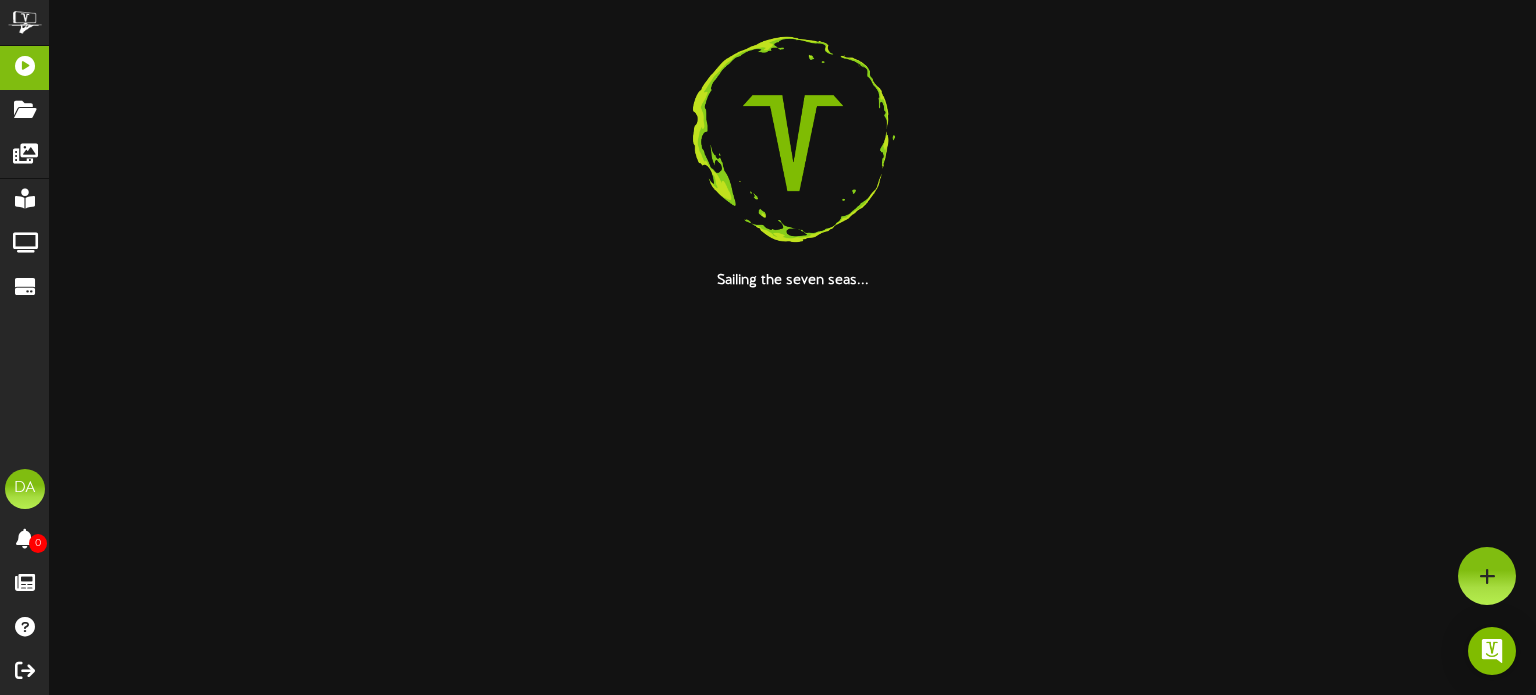 click on "ChannelValet
Playlists
Folders
Messages
My Library
Groups
Devices
DA
David   Arambarri
0
Proofs
Feature Tracking
Help" at bounding box center (768, 145) 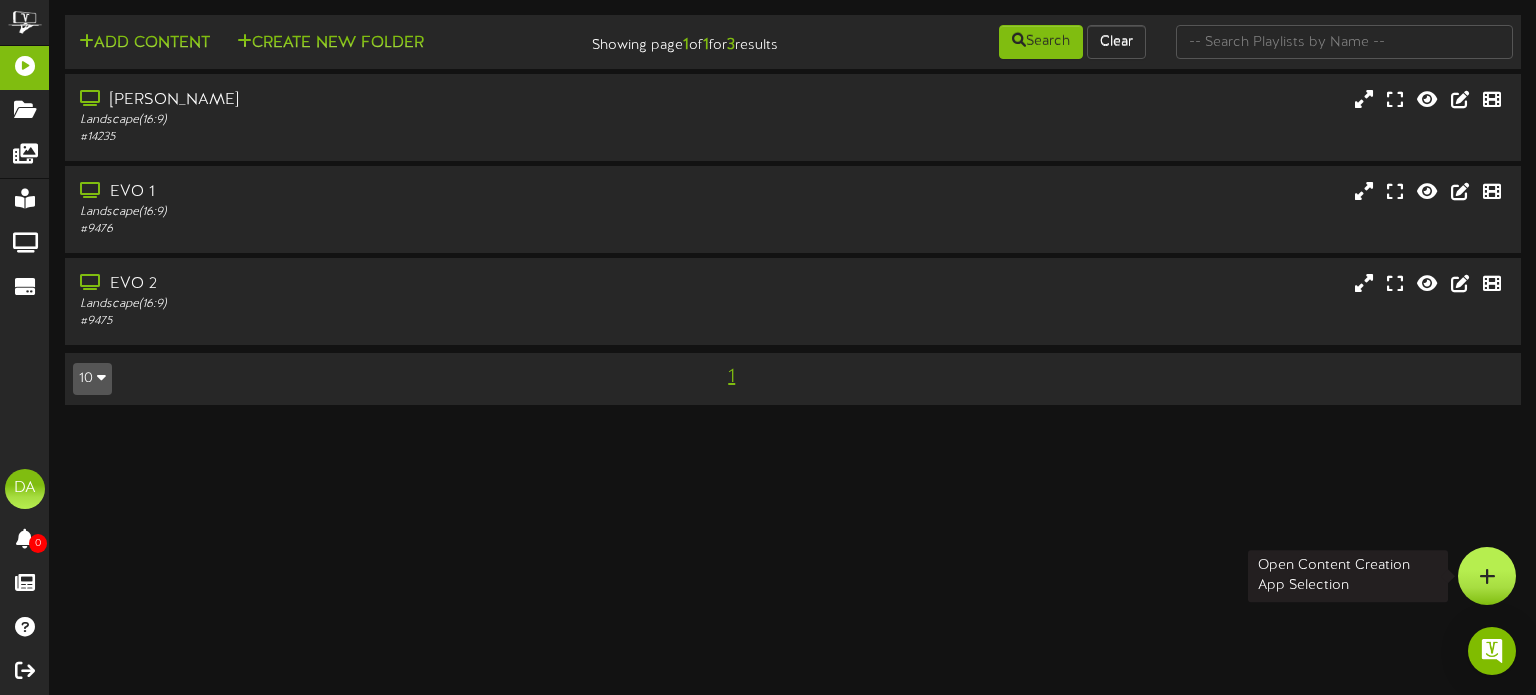 click at bounding box center [1487, 576] 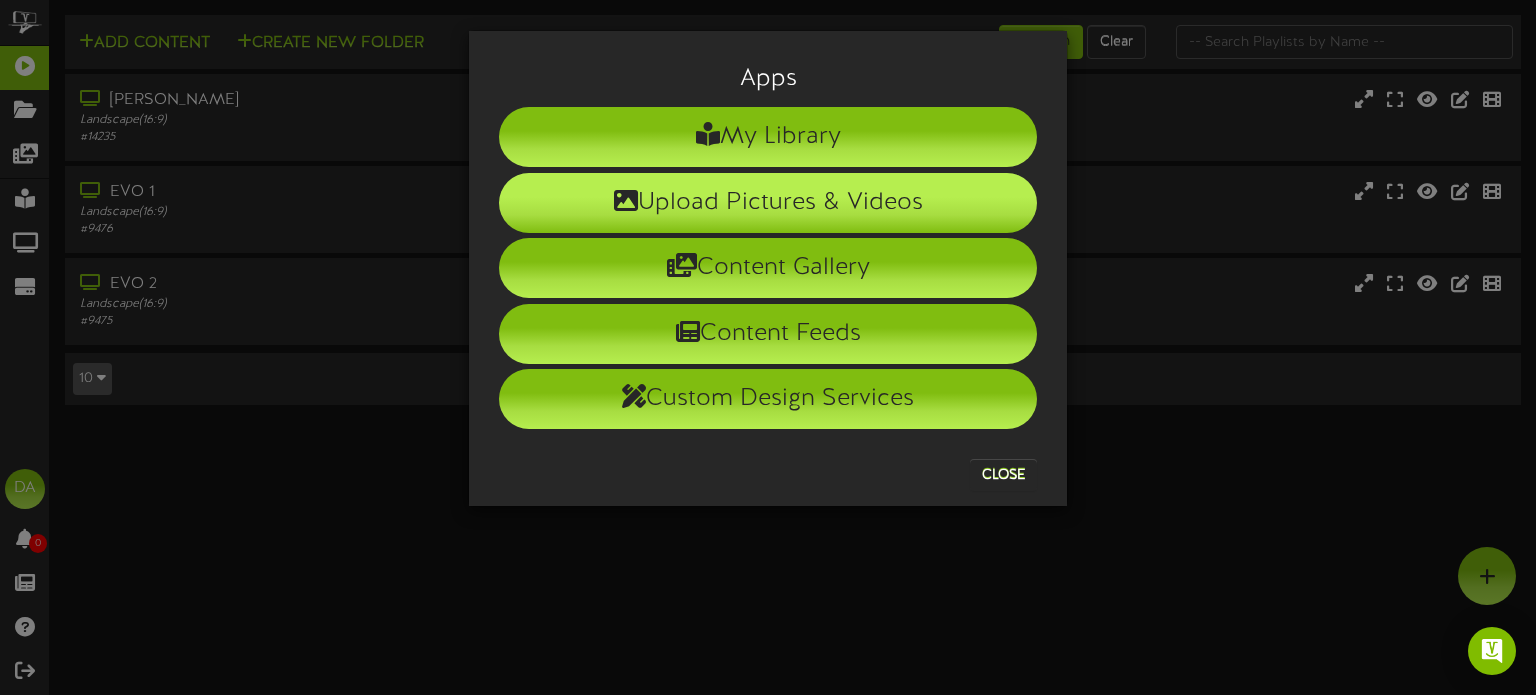 click on "Upload Pictures & Videos" at bounding box center (768, 203) 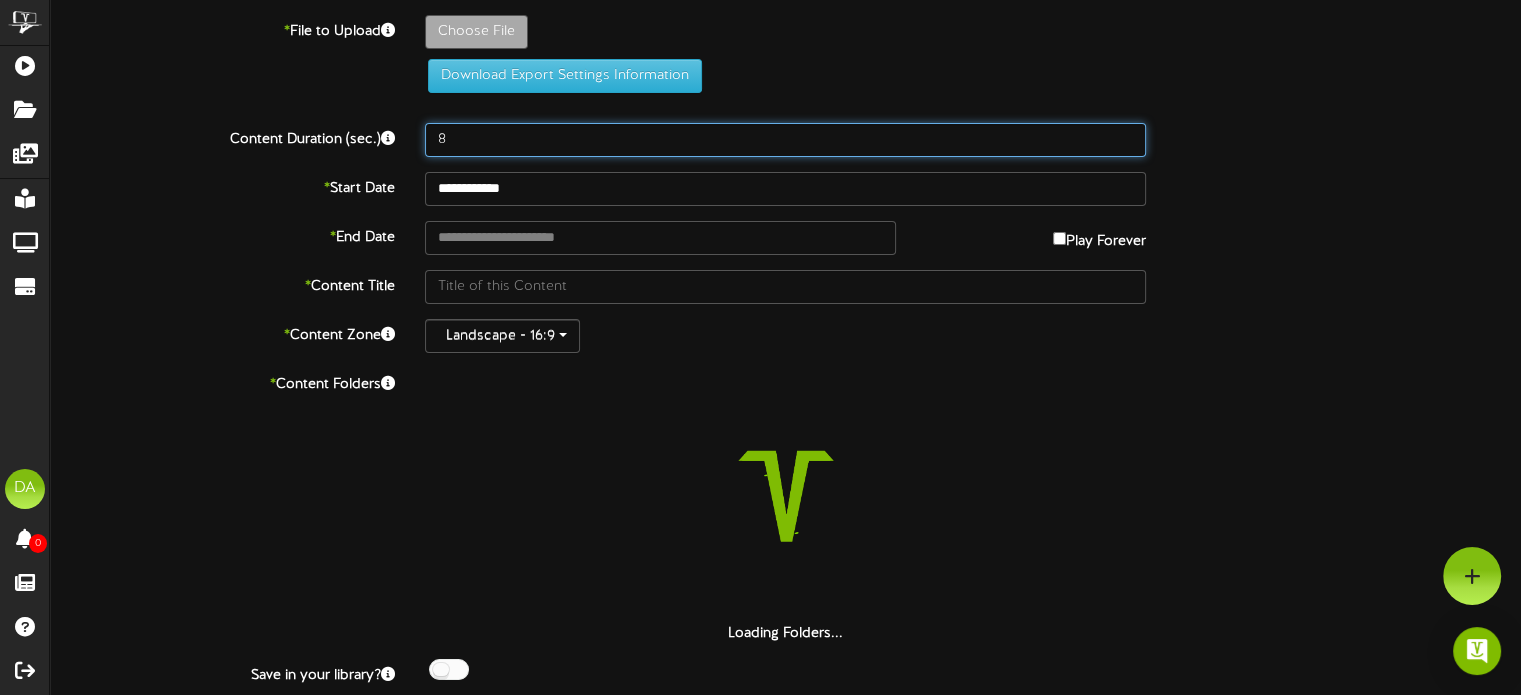 drag, startPoint x: 552, startPoint y: 136, endPoint x: 361, endPoint y: 154, distance: 191.8463 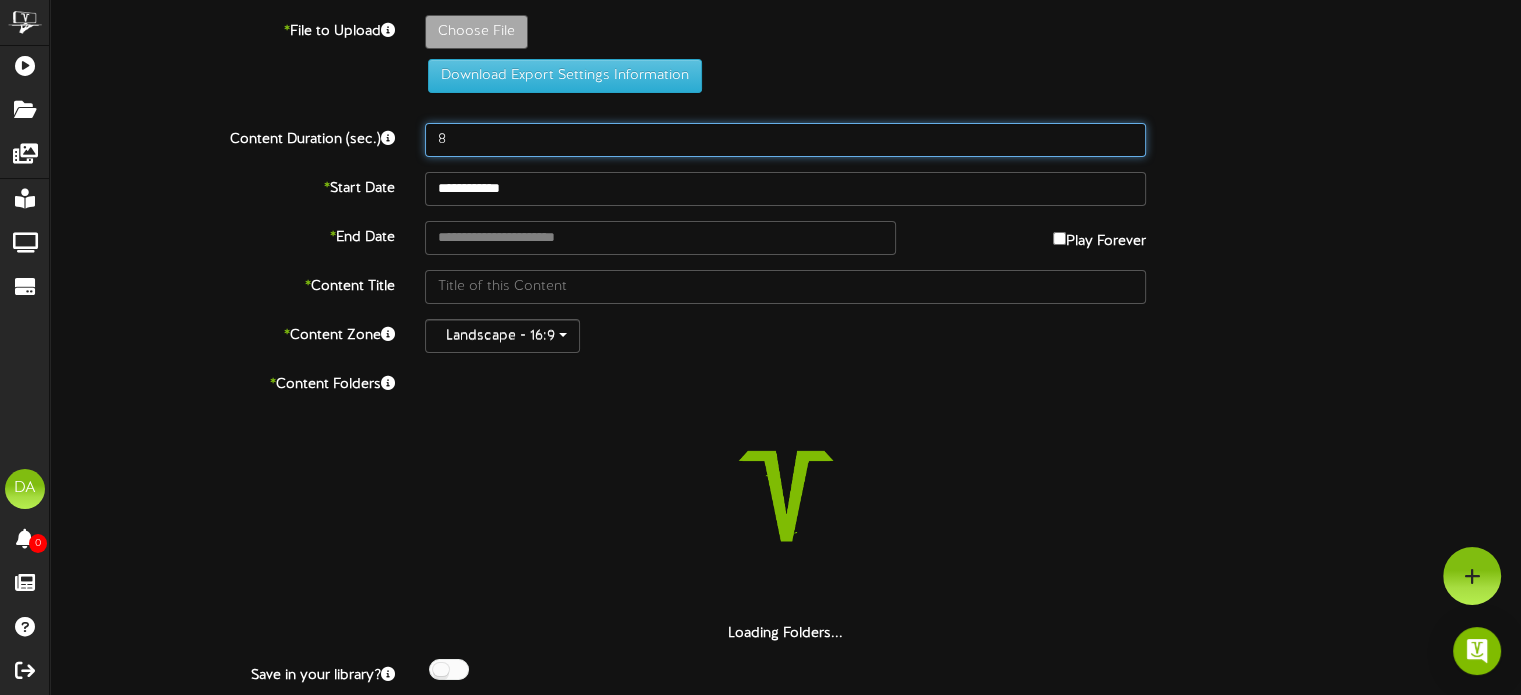 click on "Content Duration (sec.)
8" at bounding box center (785, 140) 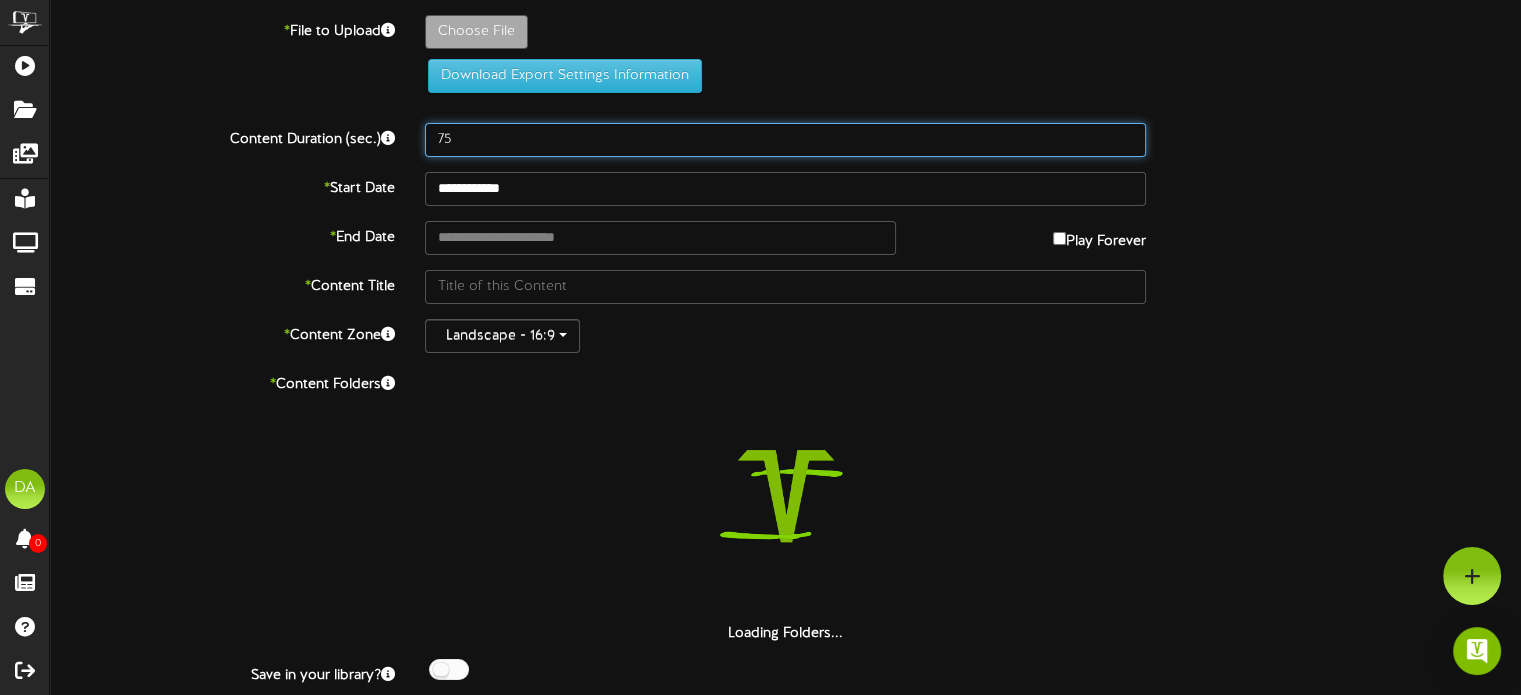type on "75" 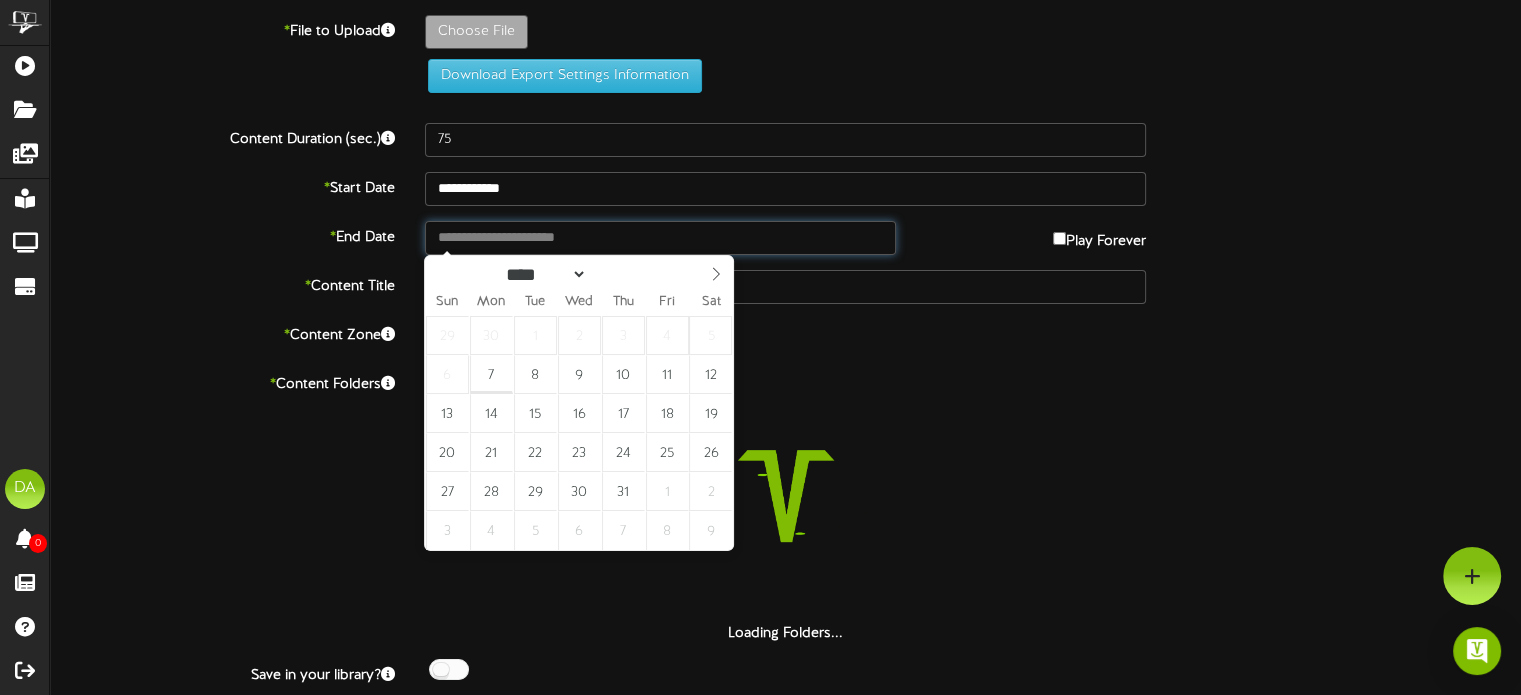 click at bounding box center [660, 238] 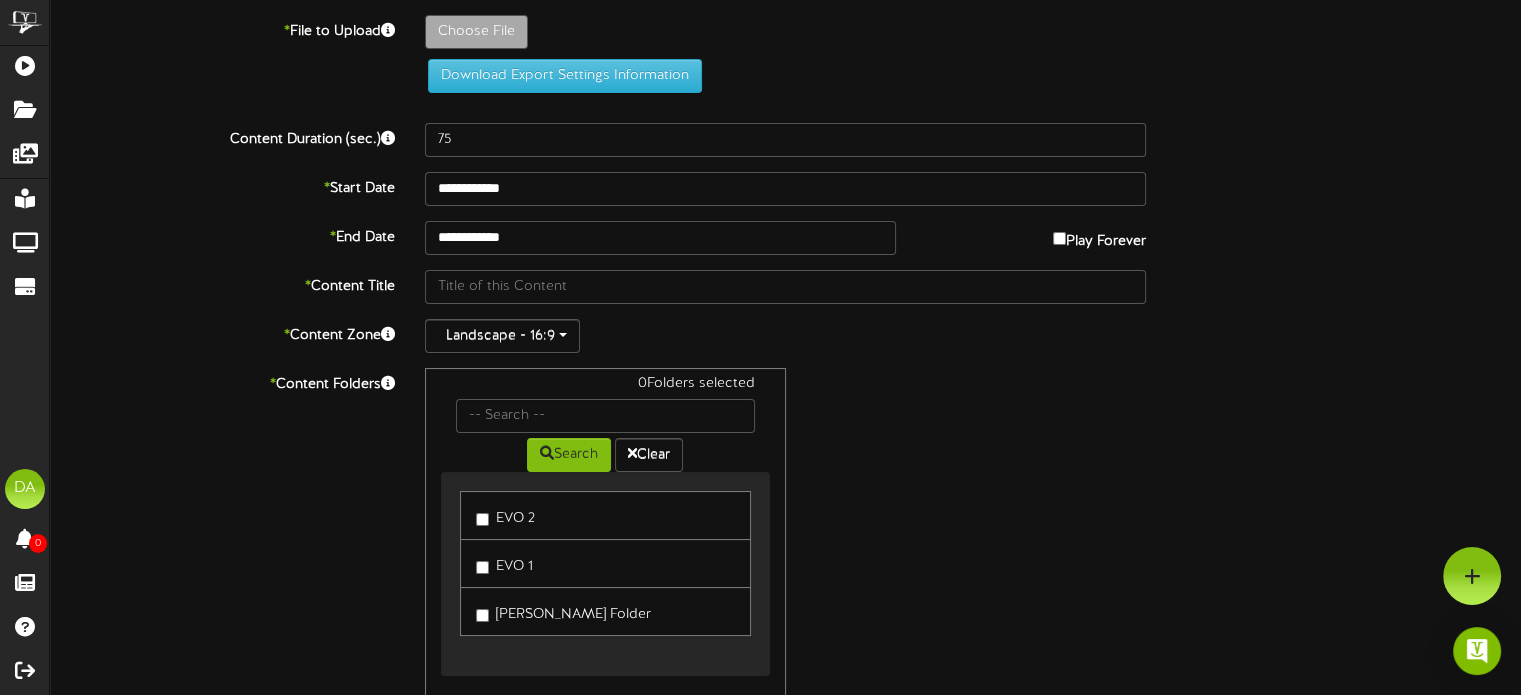 click on "**********" at bounding box center [785, 403] 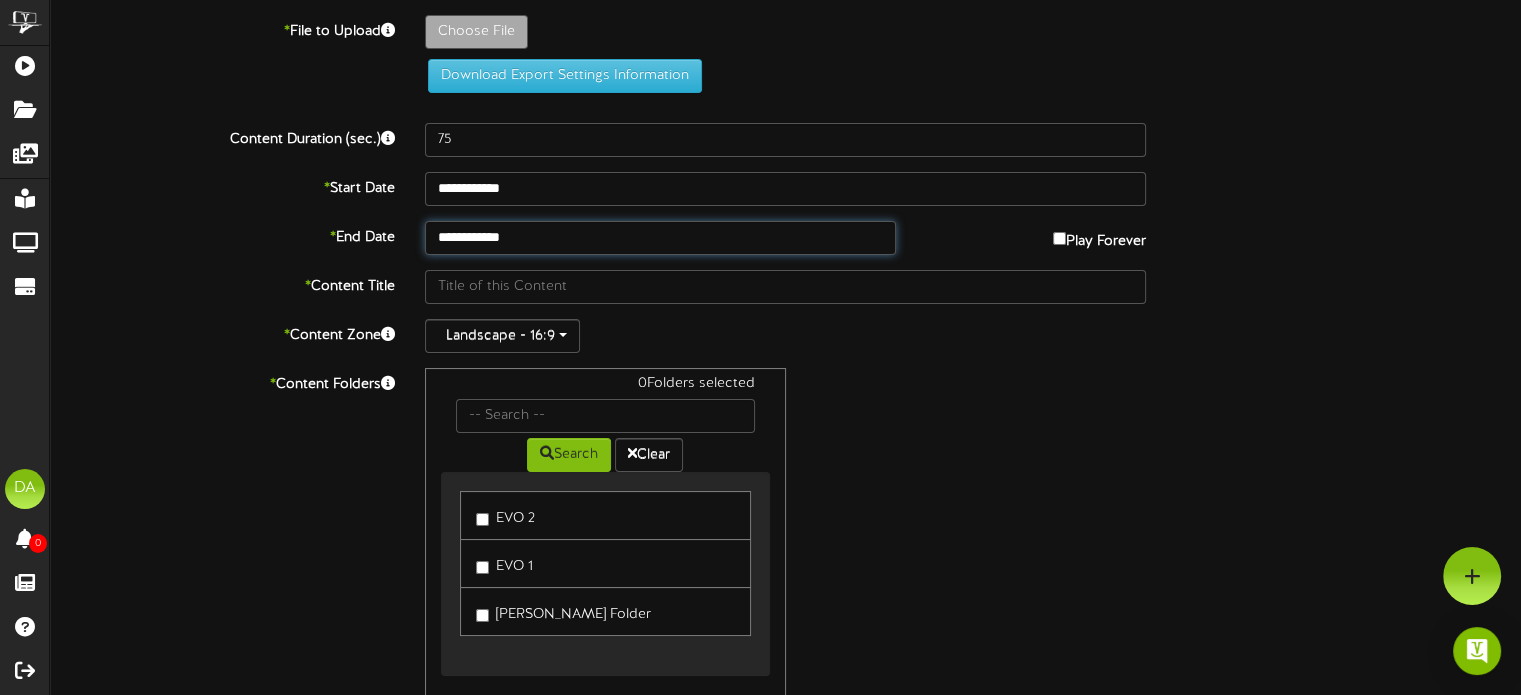 click on "**********" at bounding box center (660, 238) 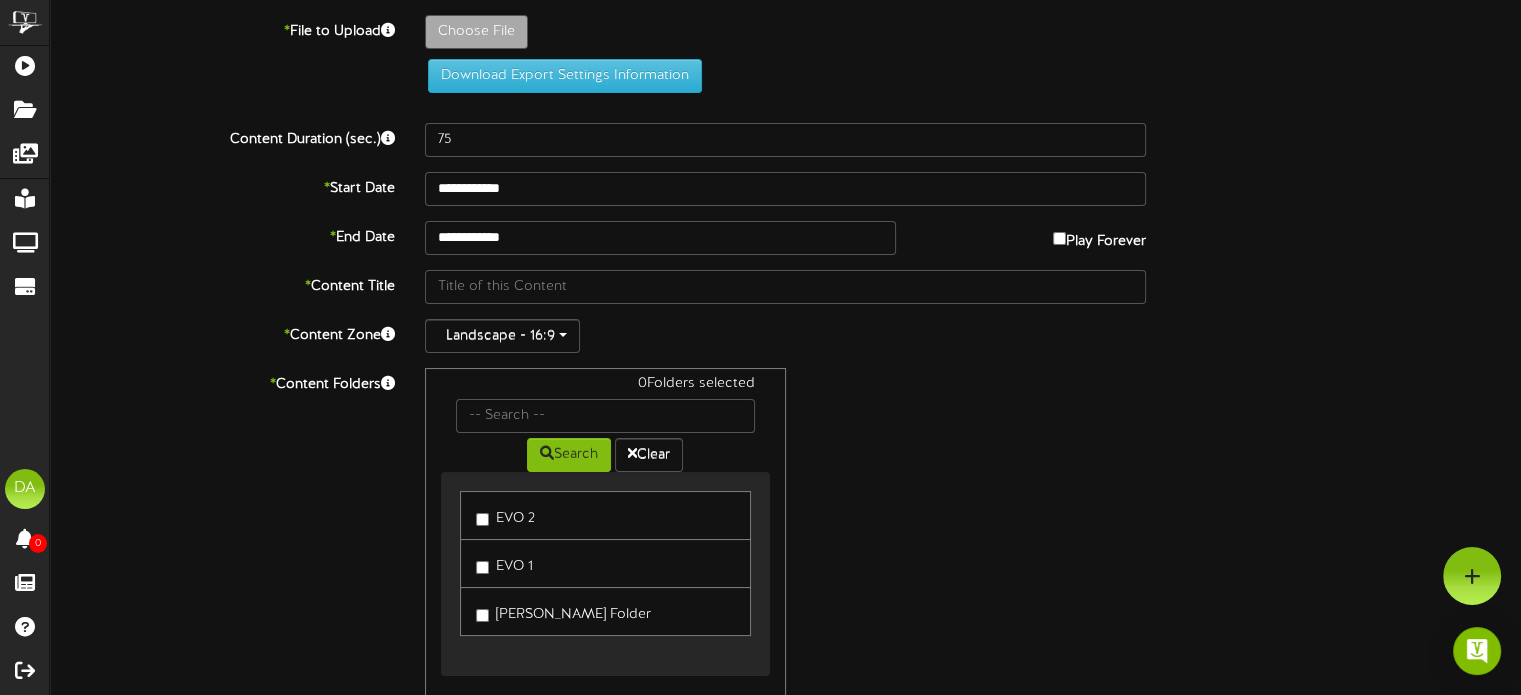 click on "EVO 2" at bounding box center (505, 515) 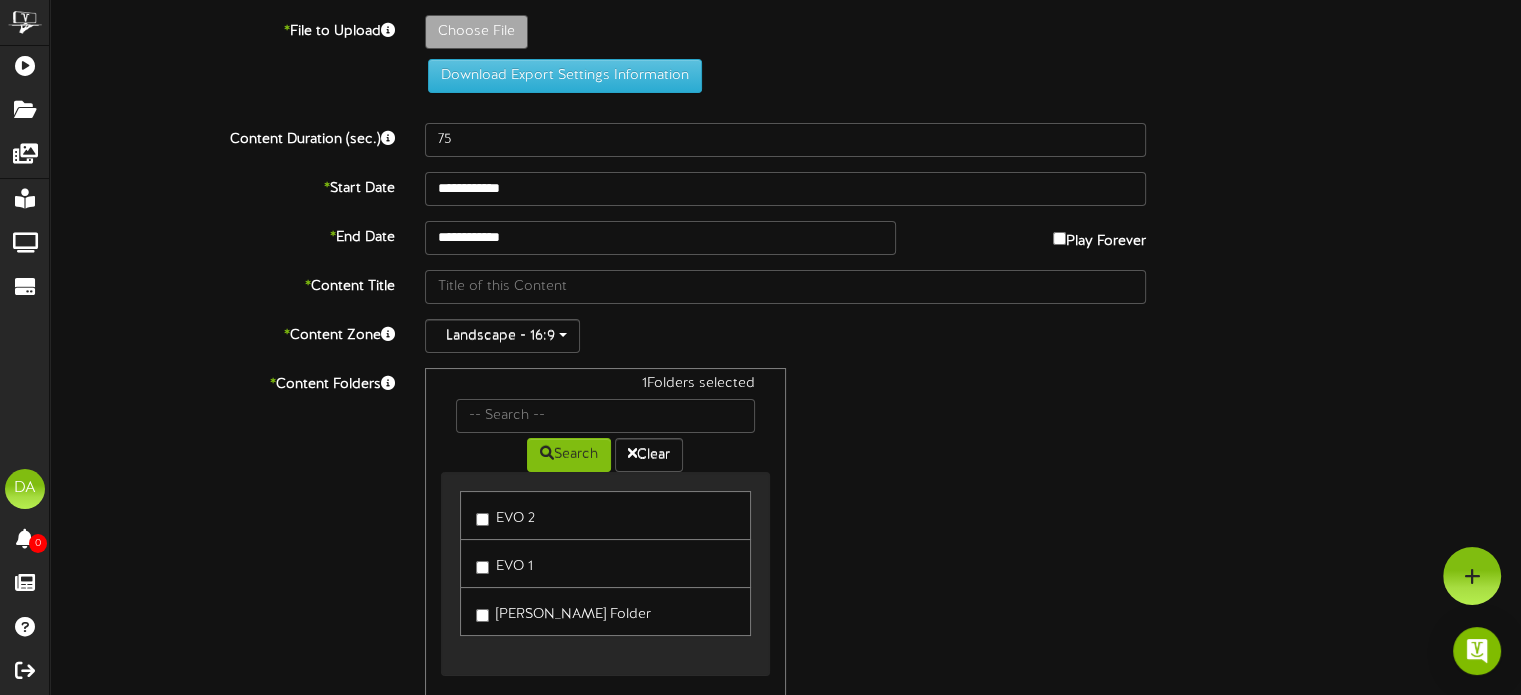 click on "EVO 1" at bounding box center [504, 563] 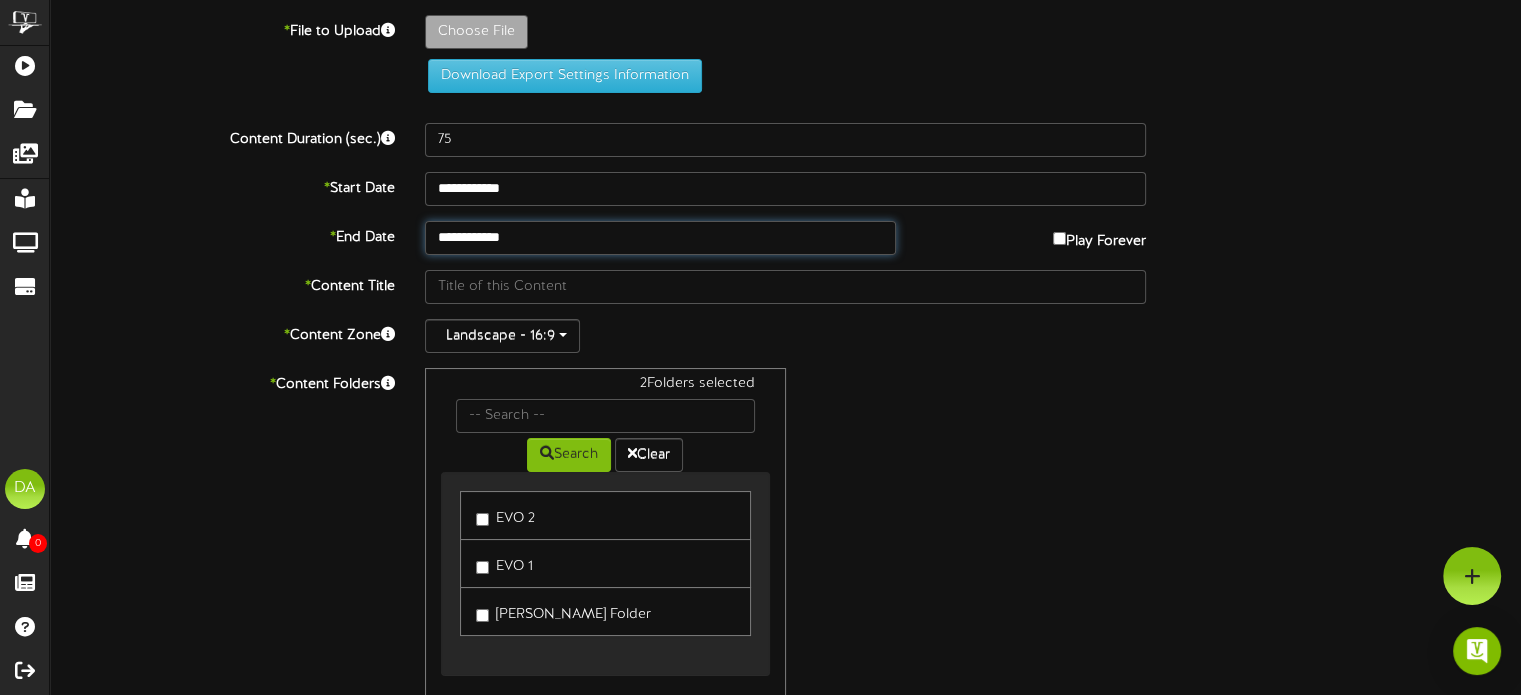 click on "**********" at bounding box center (660, 238) 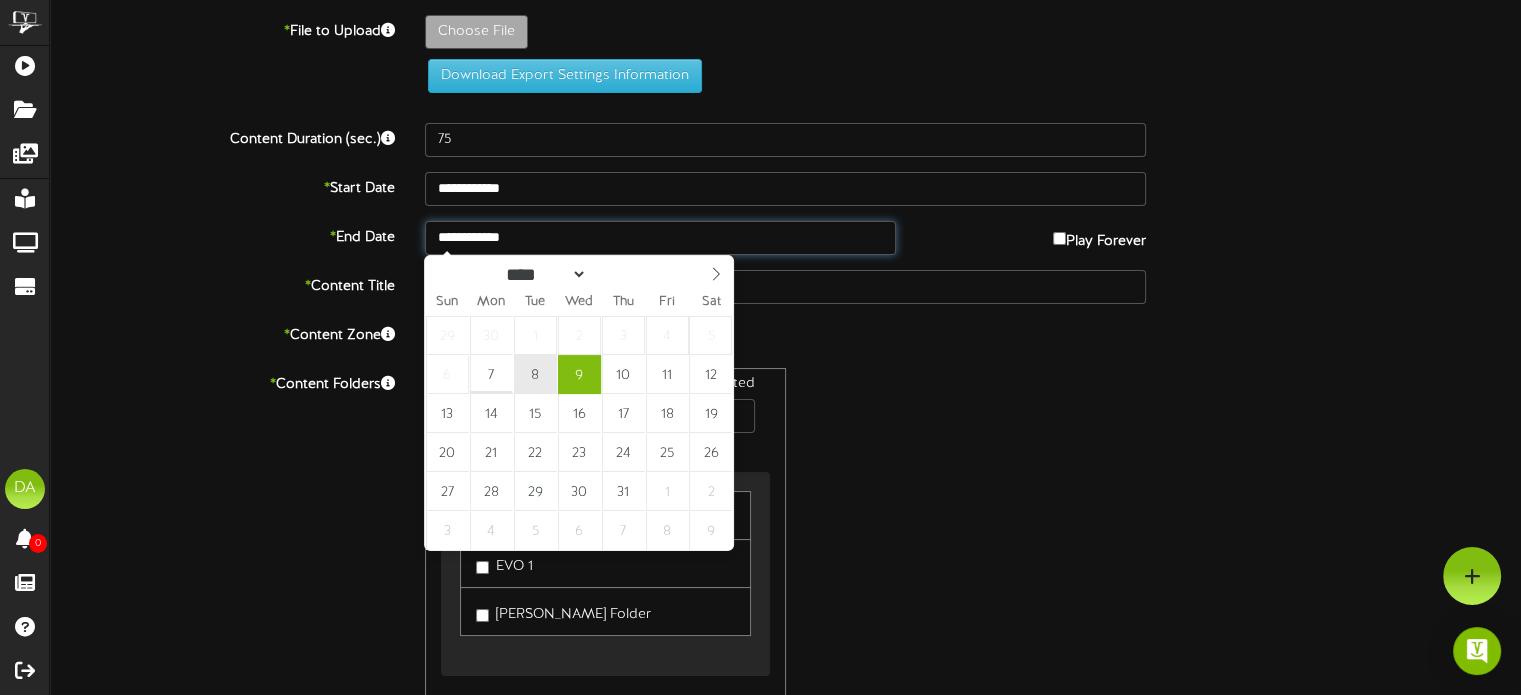 type on "**********" 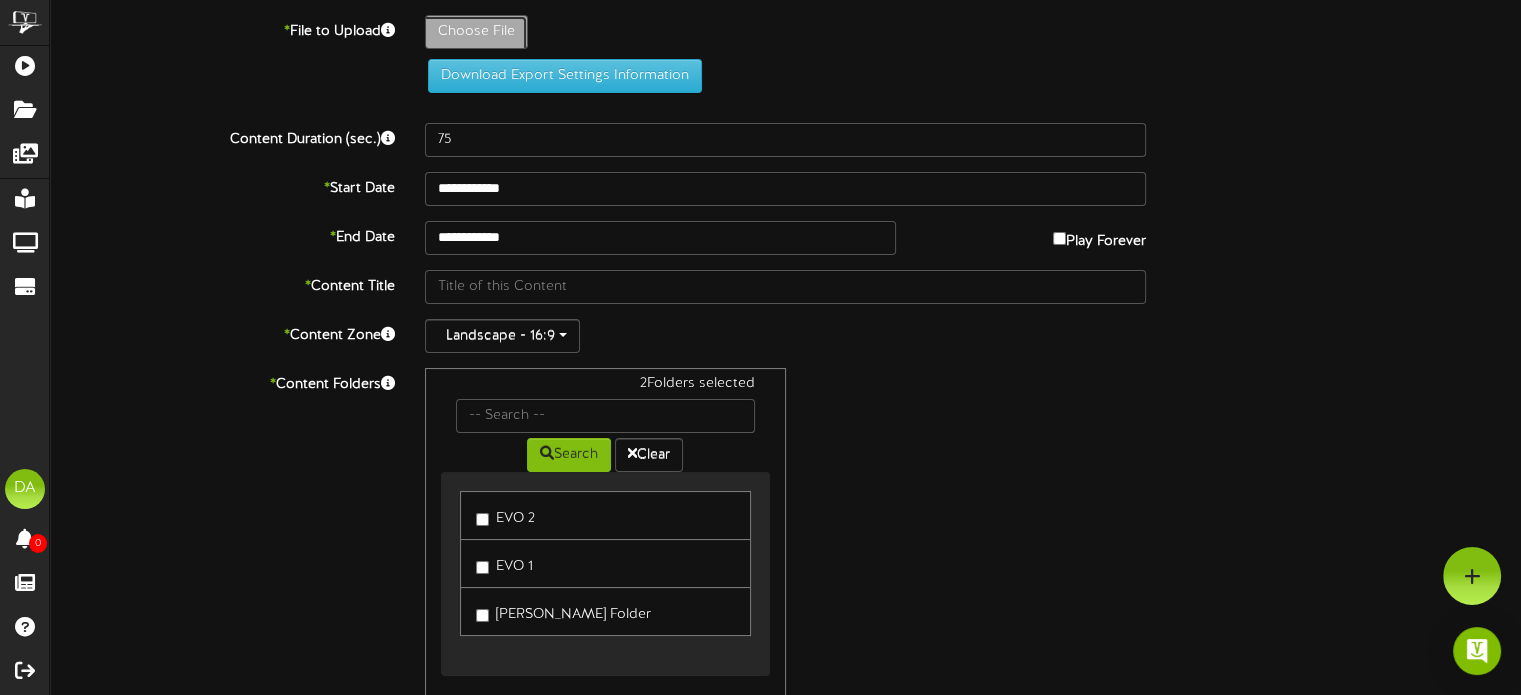 click on "Choose File" at bounding box center (-561, 87) 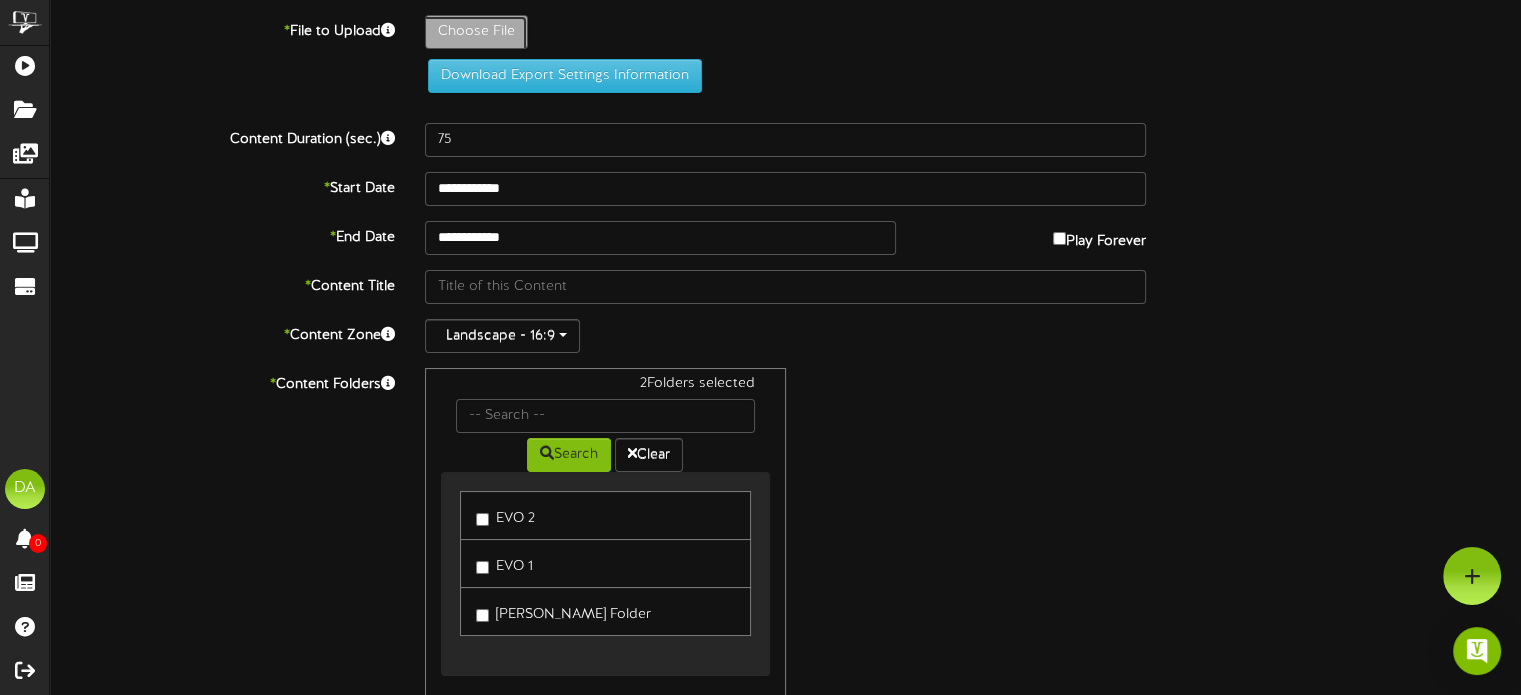 type on "**********" 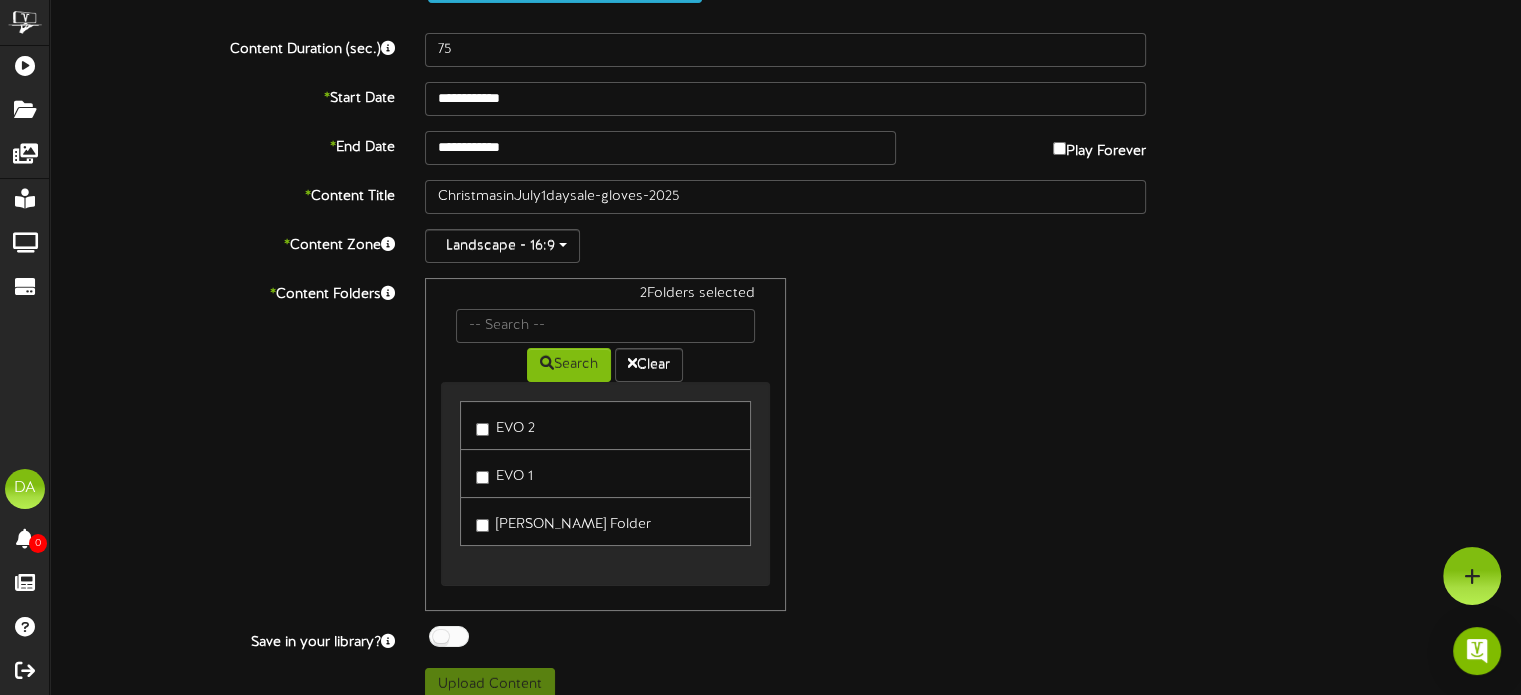 scroll, scrollTop: 0, scrollLeft: 0, axis: both 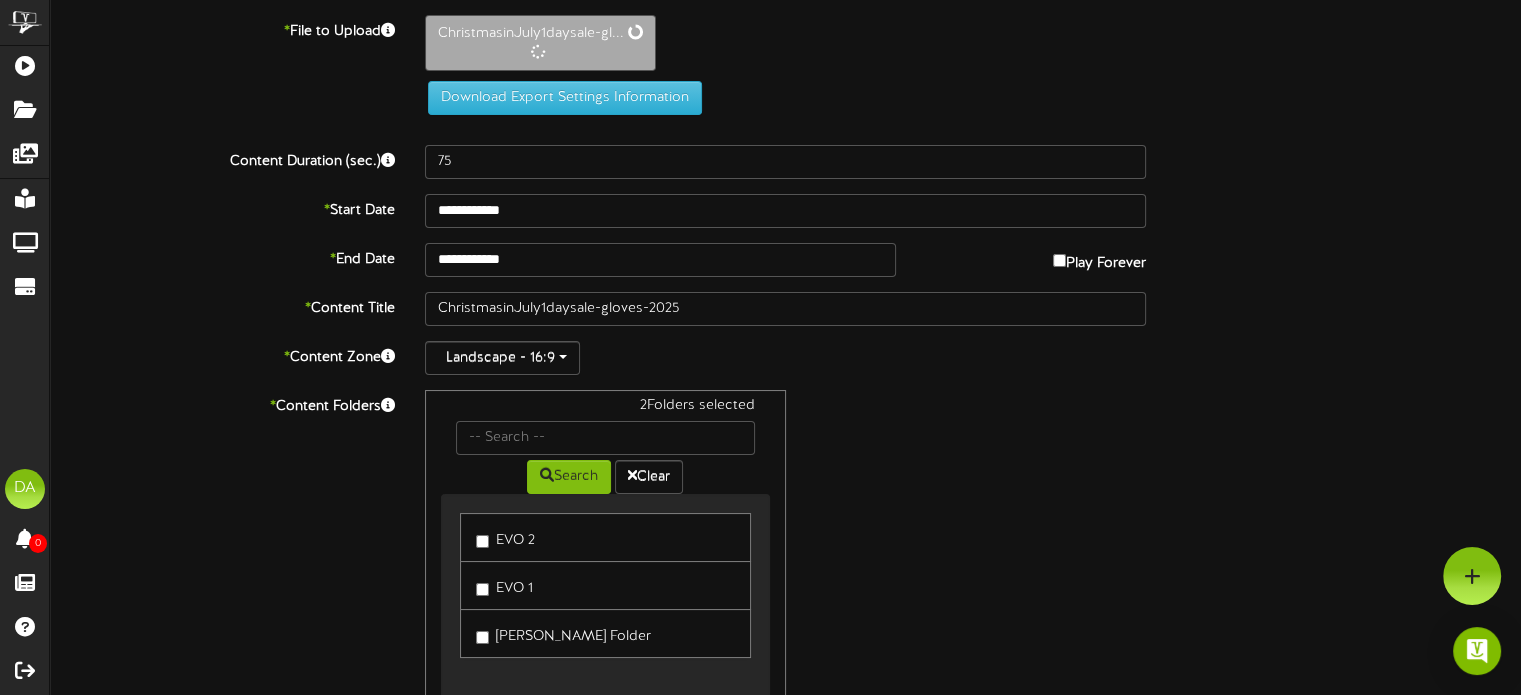 click on "**********" at bounding box center (785, 414) 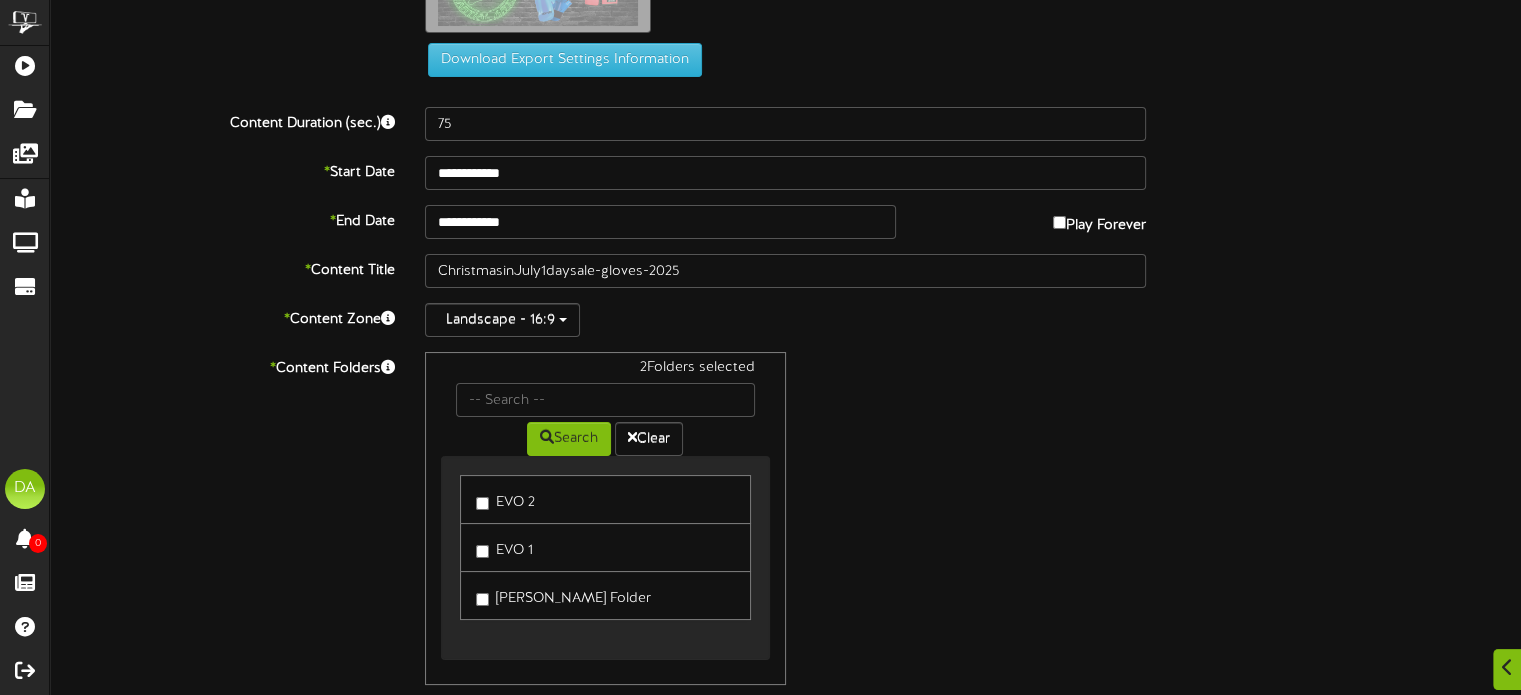 scroll, scrollTop: 220, scrollLeft: 0, axis: vertical 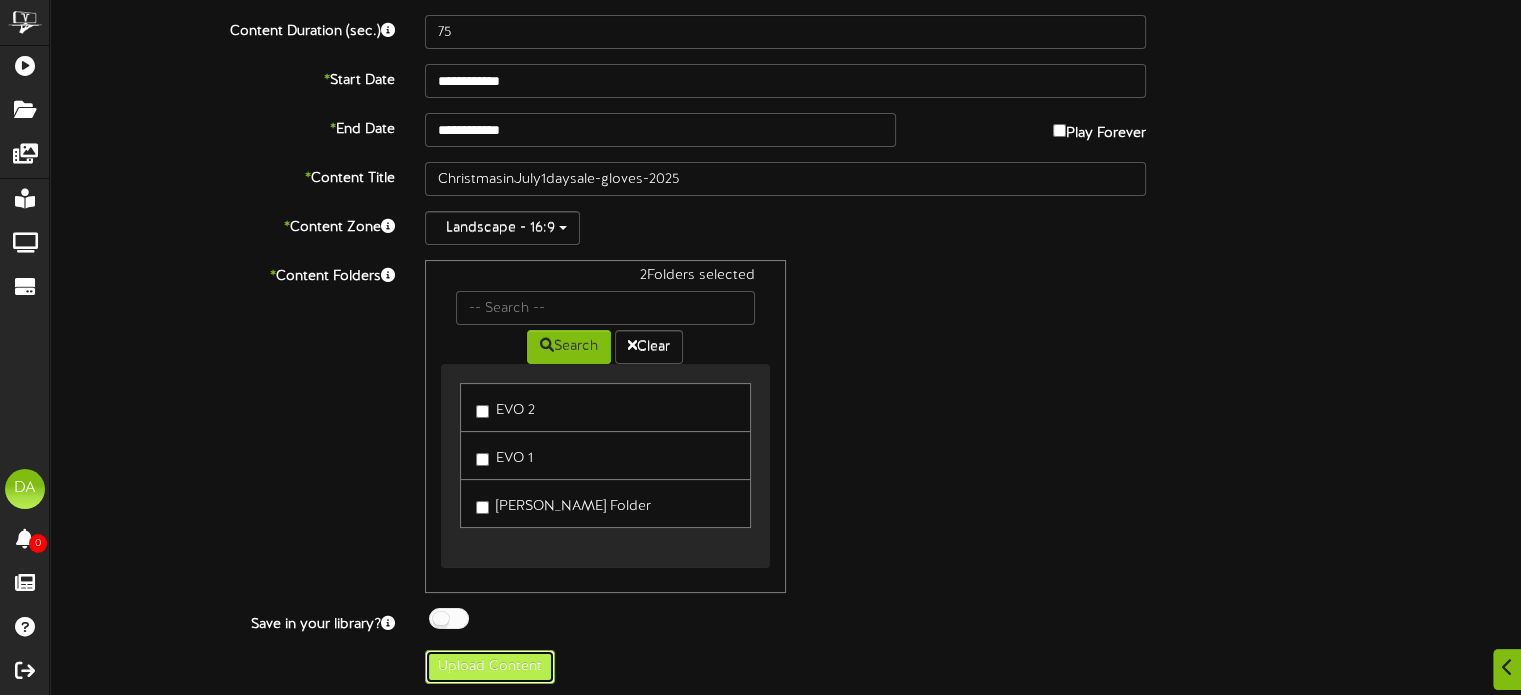 click on "Upload Content" at bounding box center [490, 667] 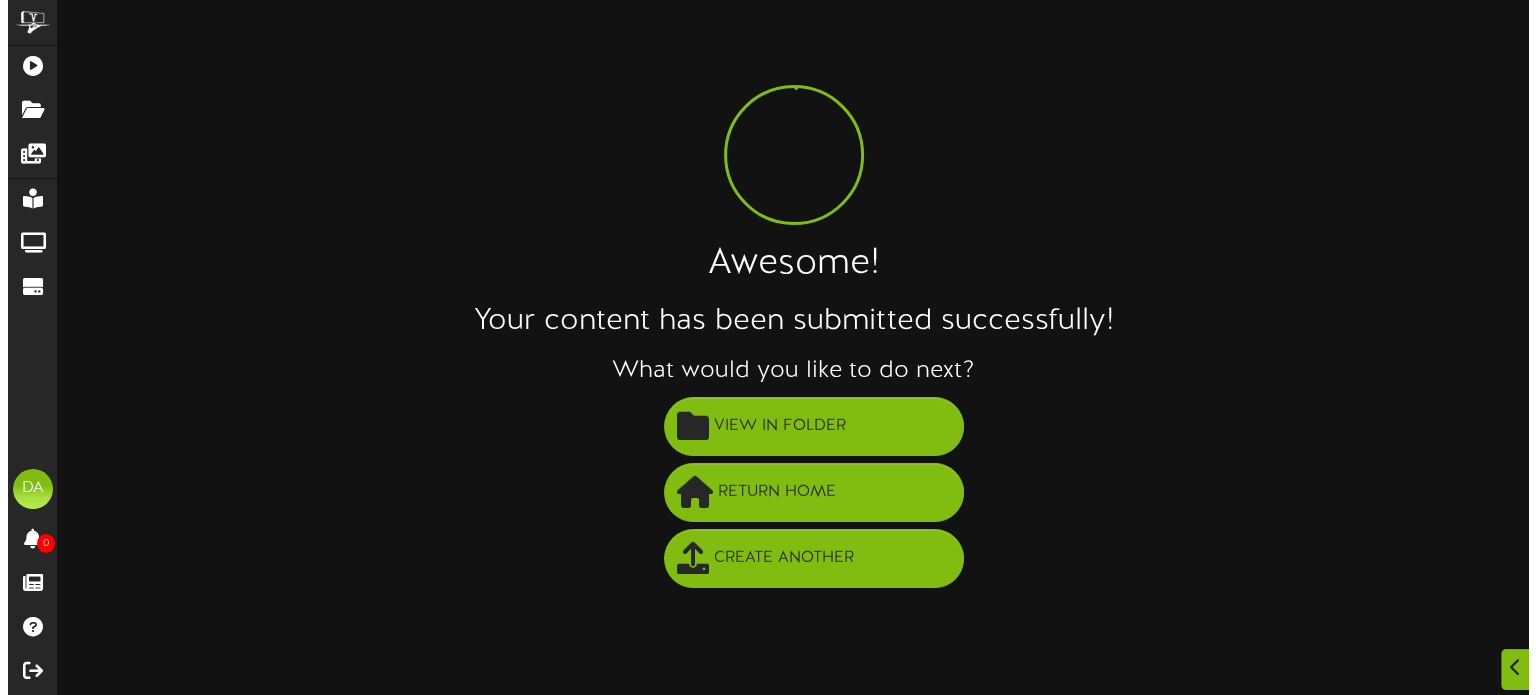 scroll, scrollTop: 0, scrollLeft: 0, axis: both 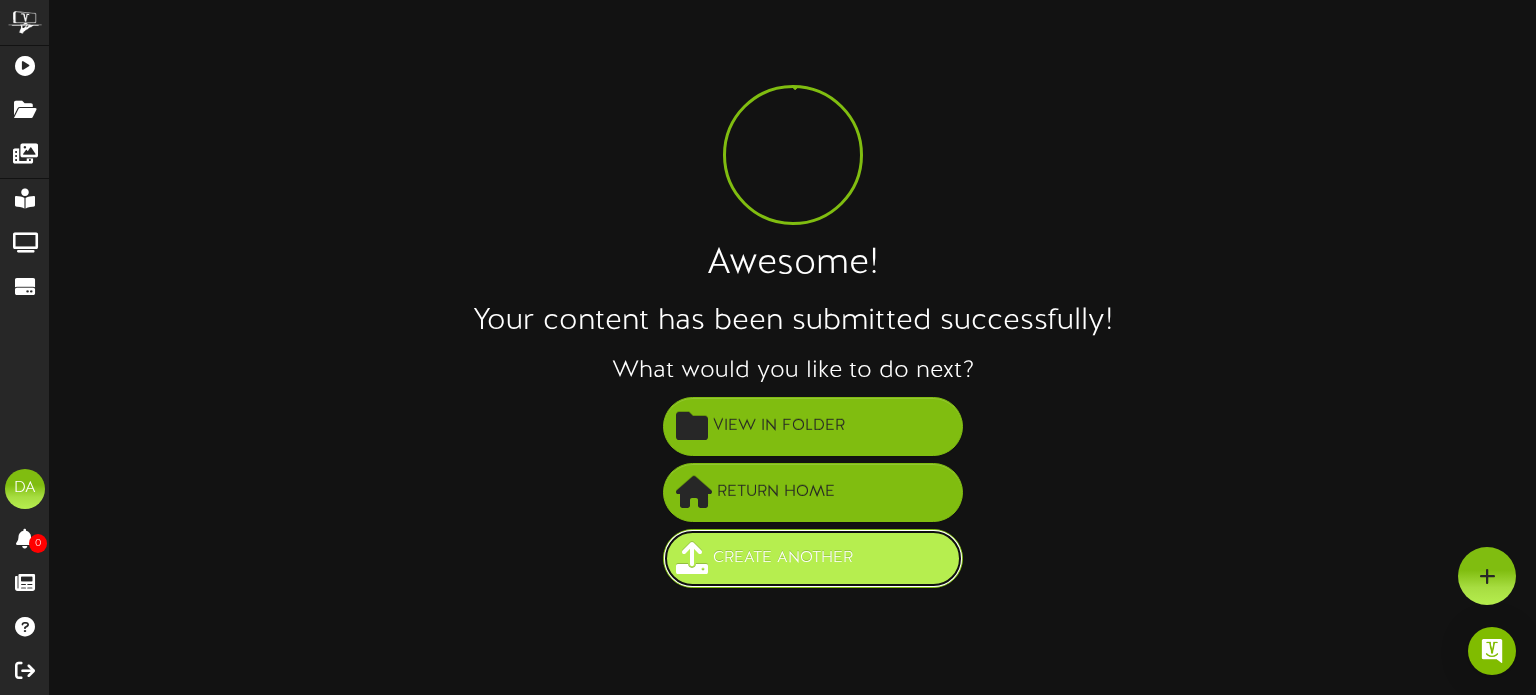 click on "Create Another" at bounding box center [783, 558] 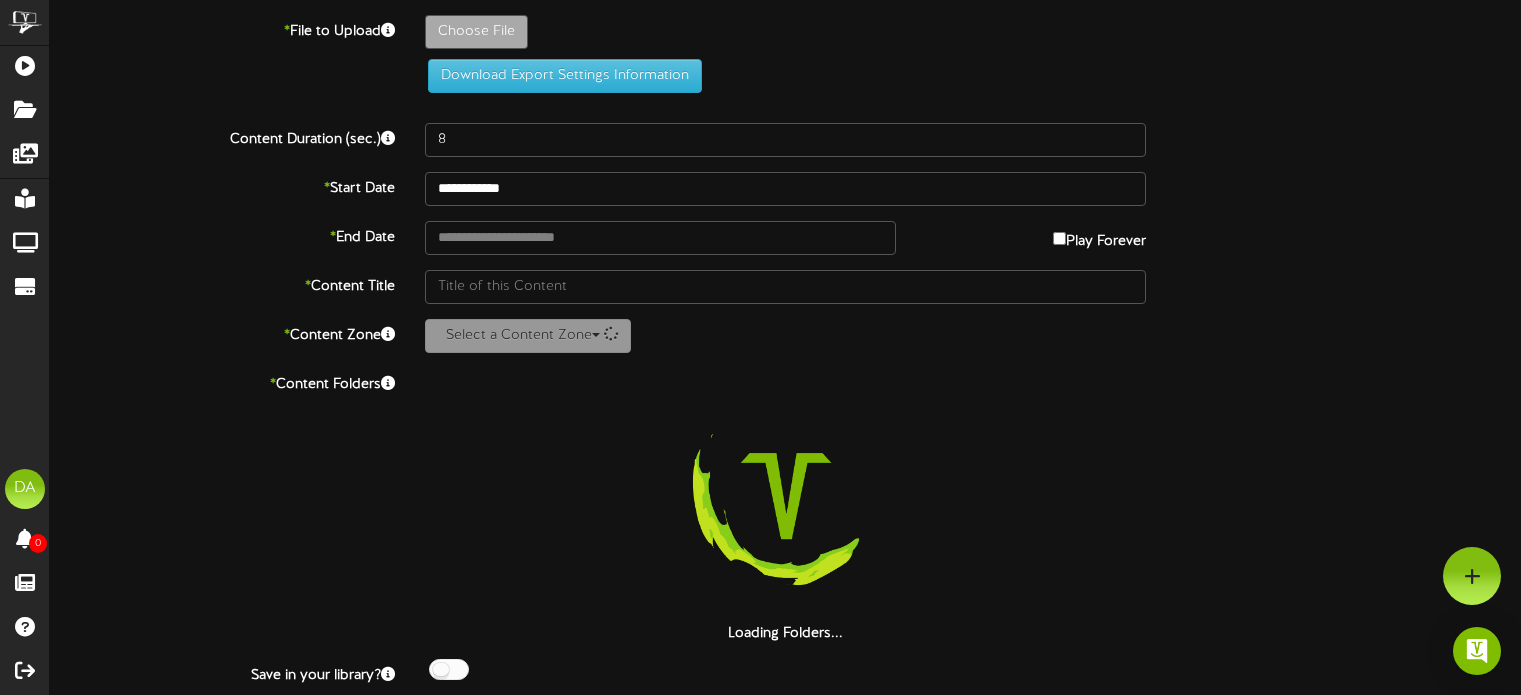 scroll, scrollTop: 0, scrollLeft: 0, axis: both 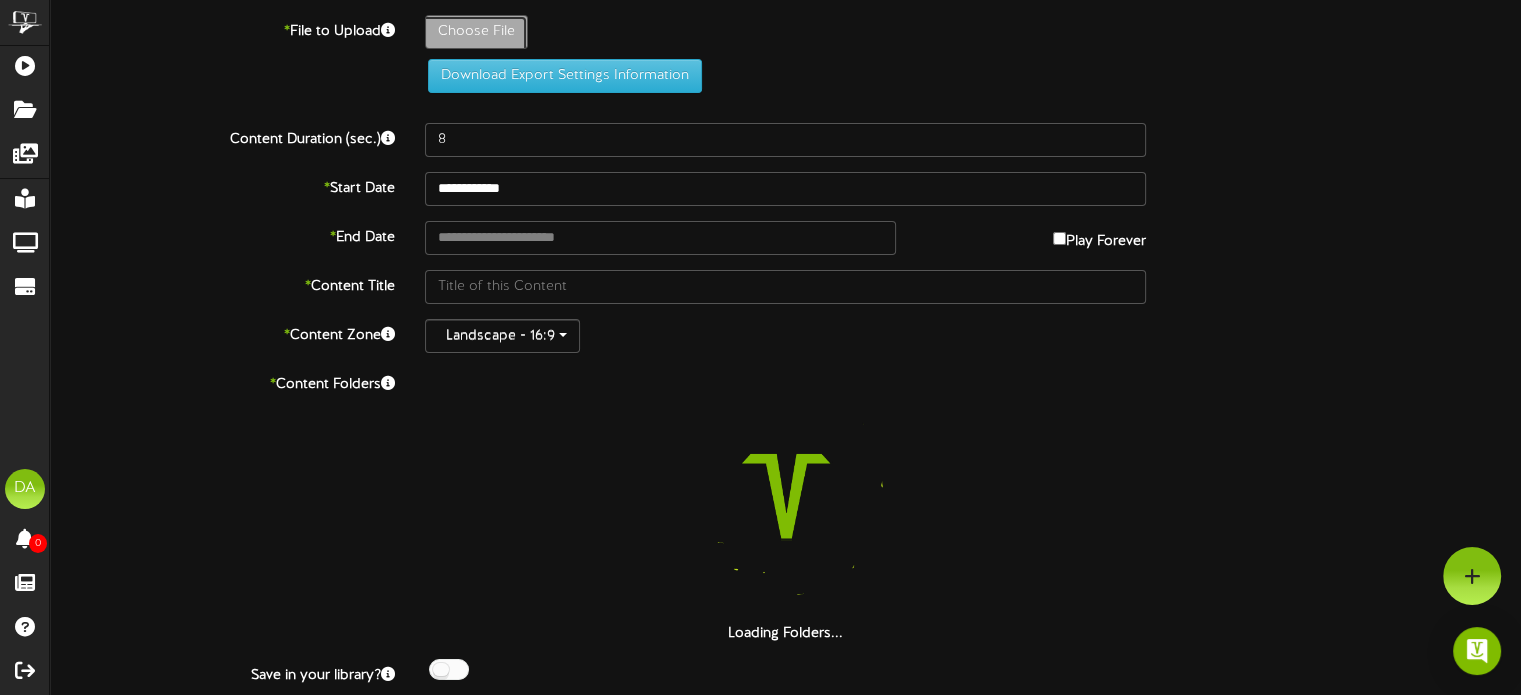 click on "Choose File" at bounding box center [-561, 87] 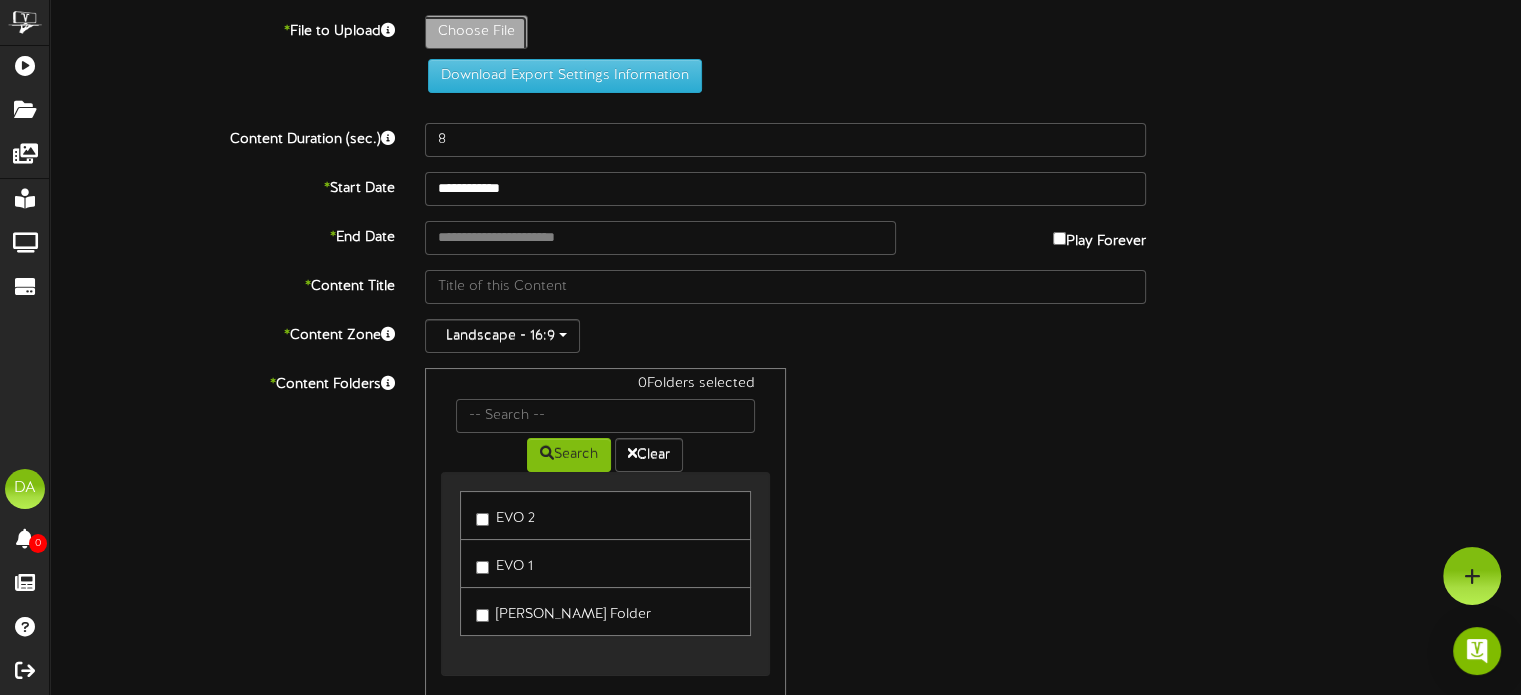 type on "**********" 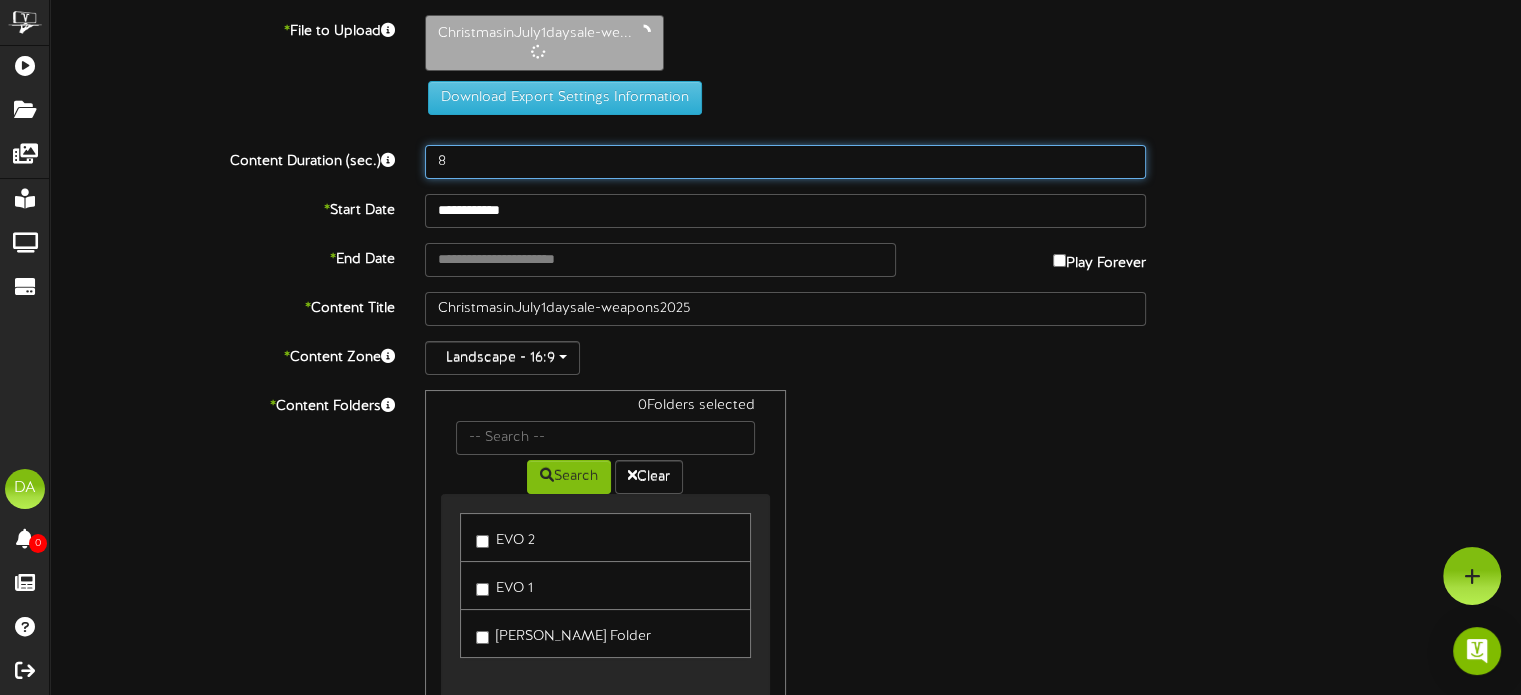 drag, startPoint x: 456, startPoint y: 151, endPoint x: 269, endPoint y: 123, distance: 189.08464 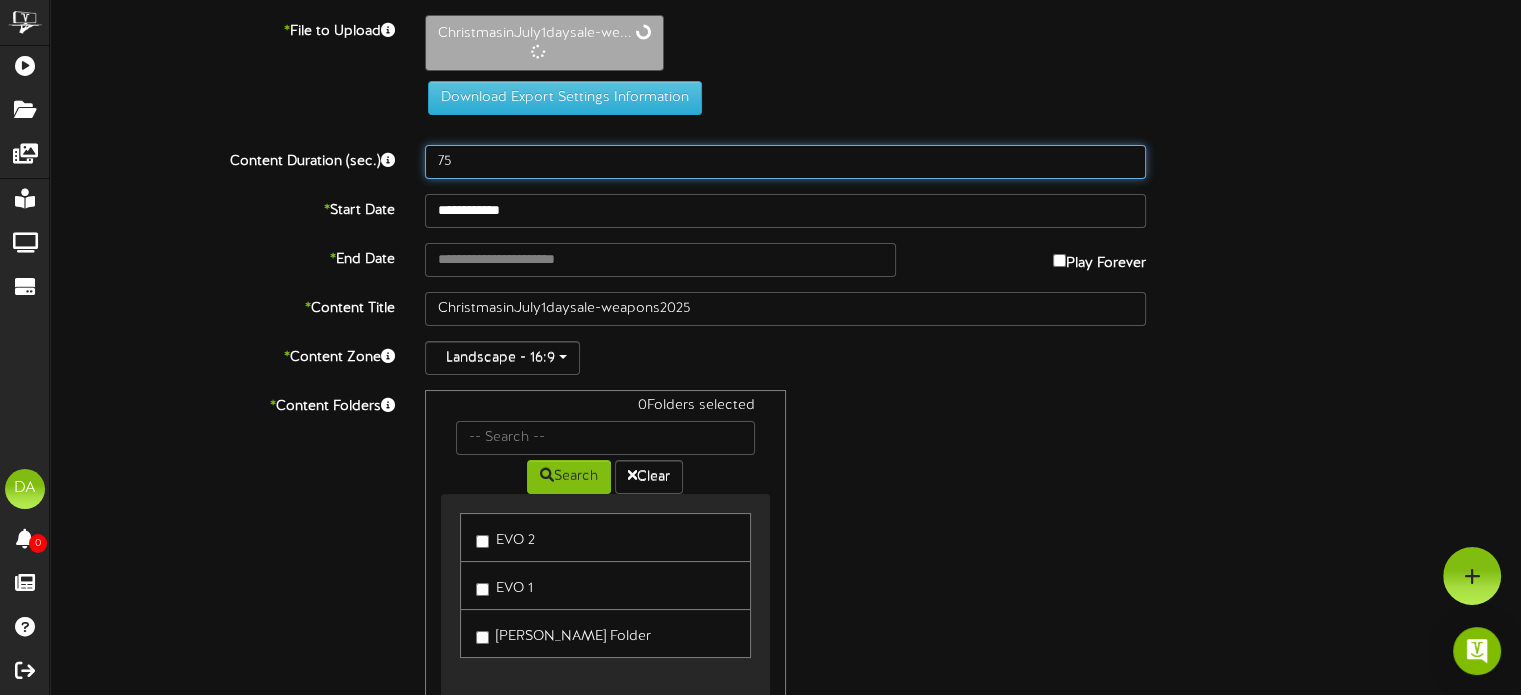 type on "75" 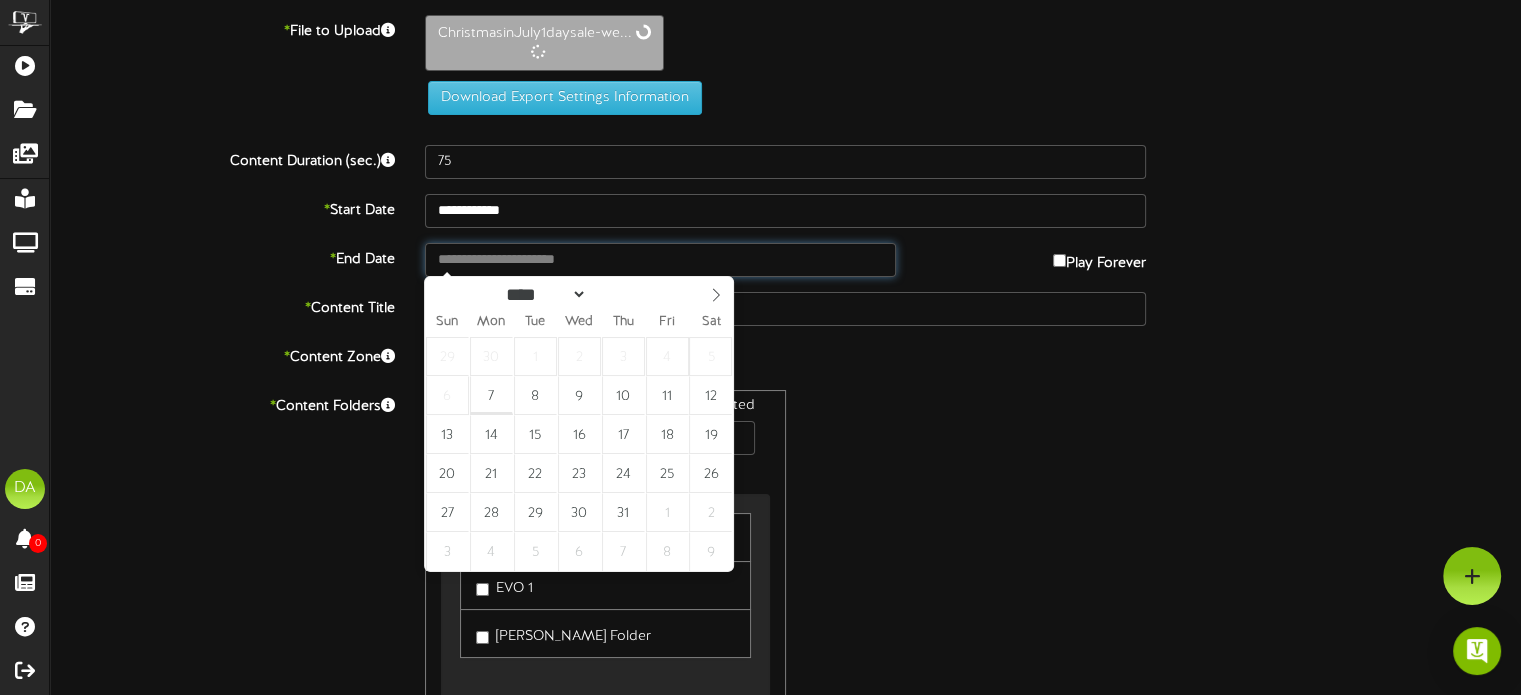 click at bounding box center (660, 260) 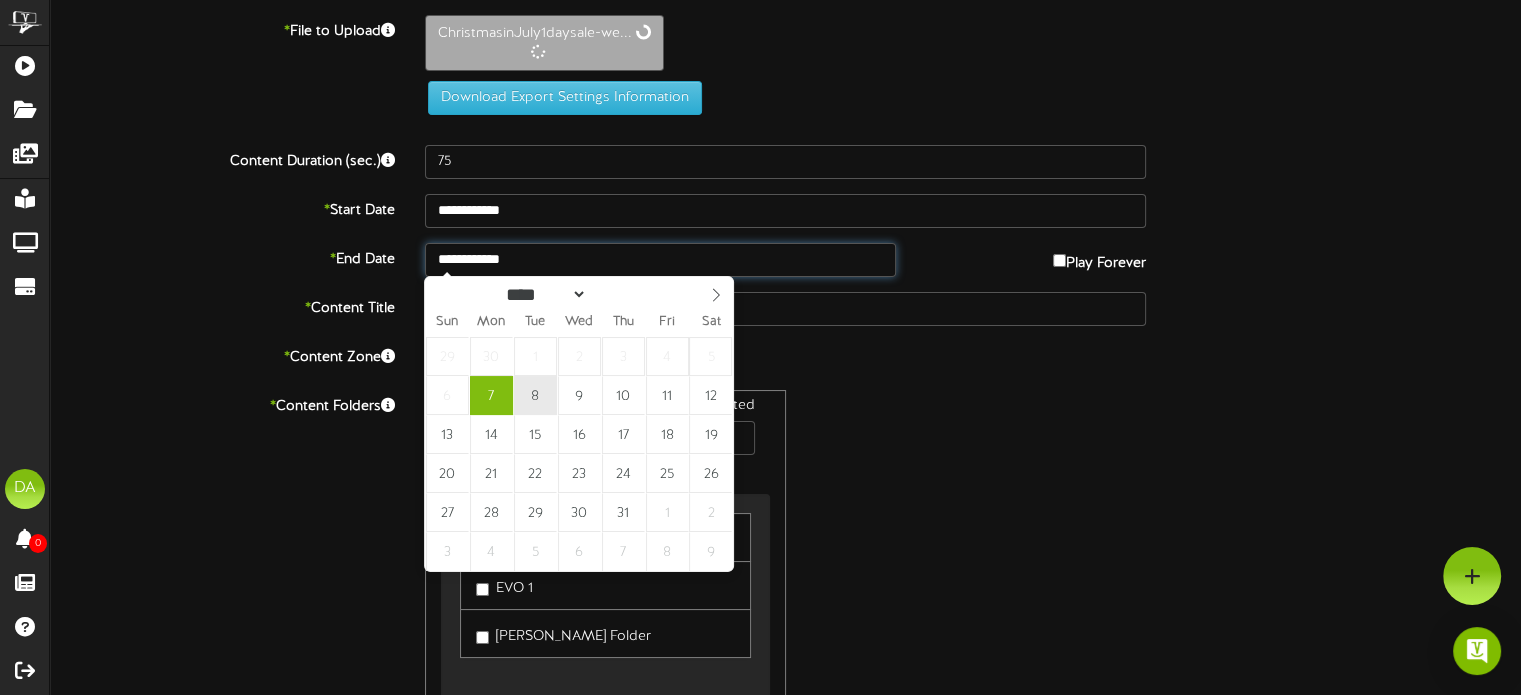 type on "**********" 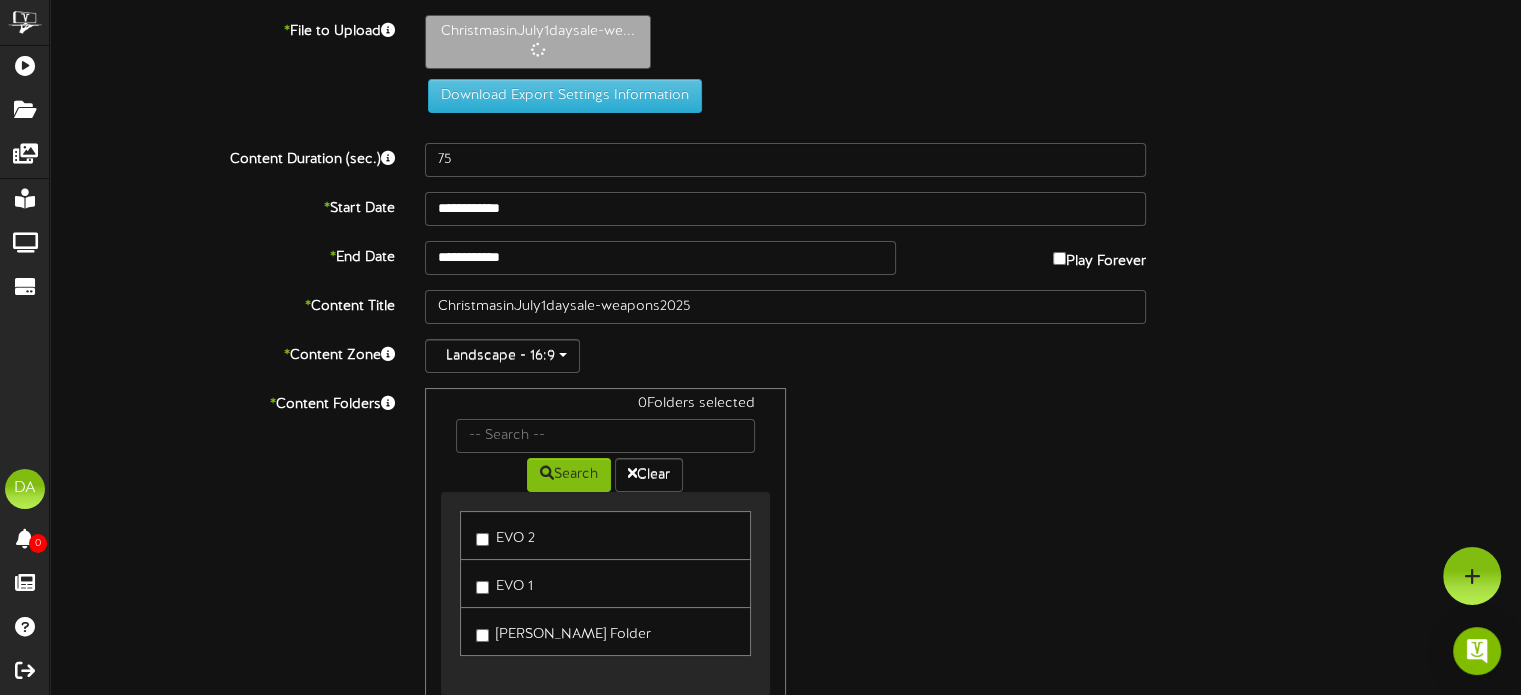 click on "0  Folders selected
Search
Clear
EVO 2
EVO 1" at bounding box center [785, 554] 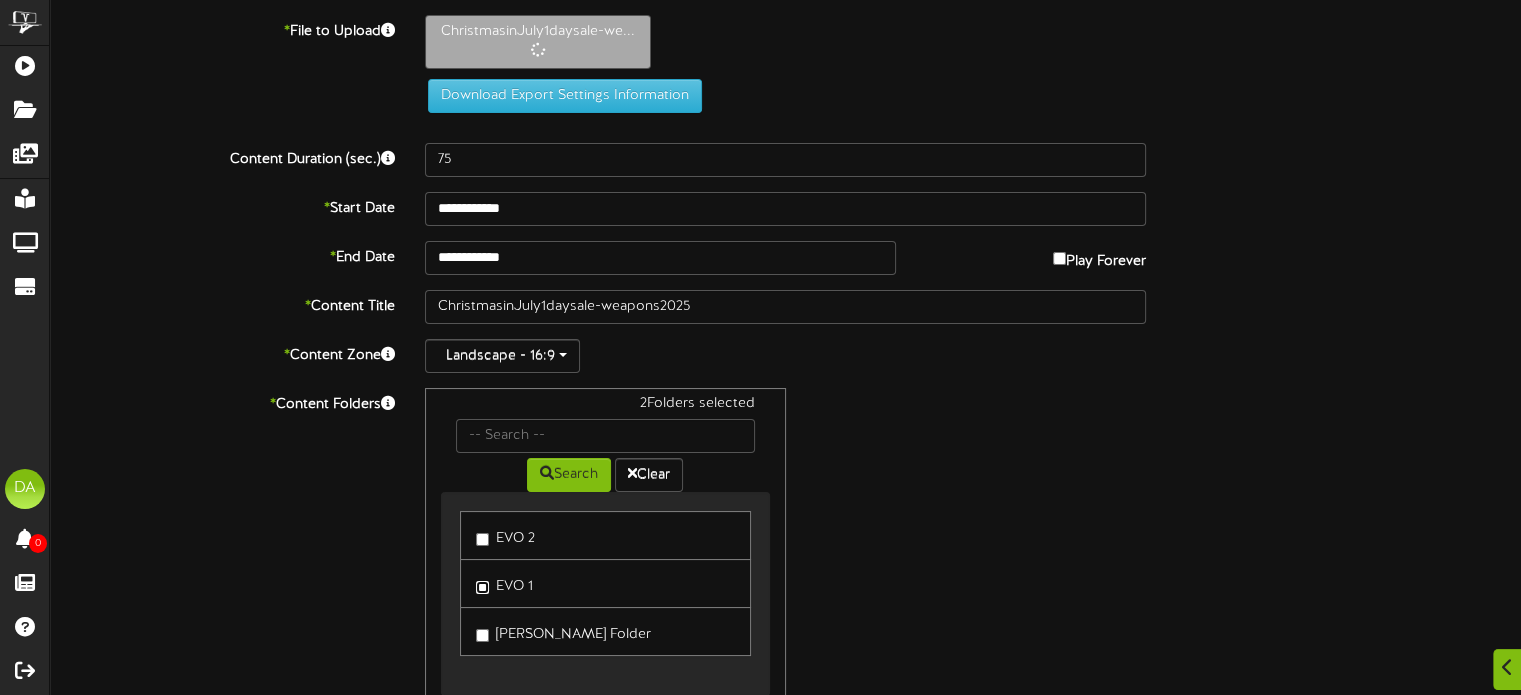 scroll, scrollTop: 128, scrollLeft: 0, axis: vertical 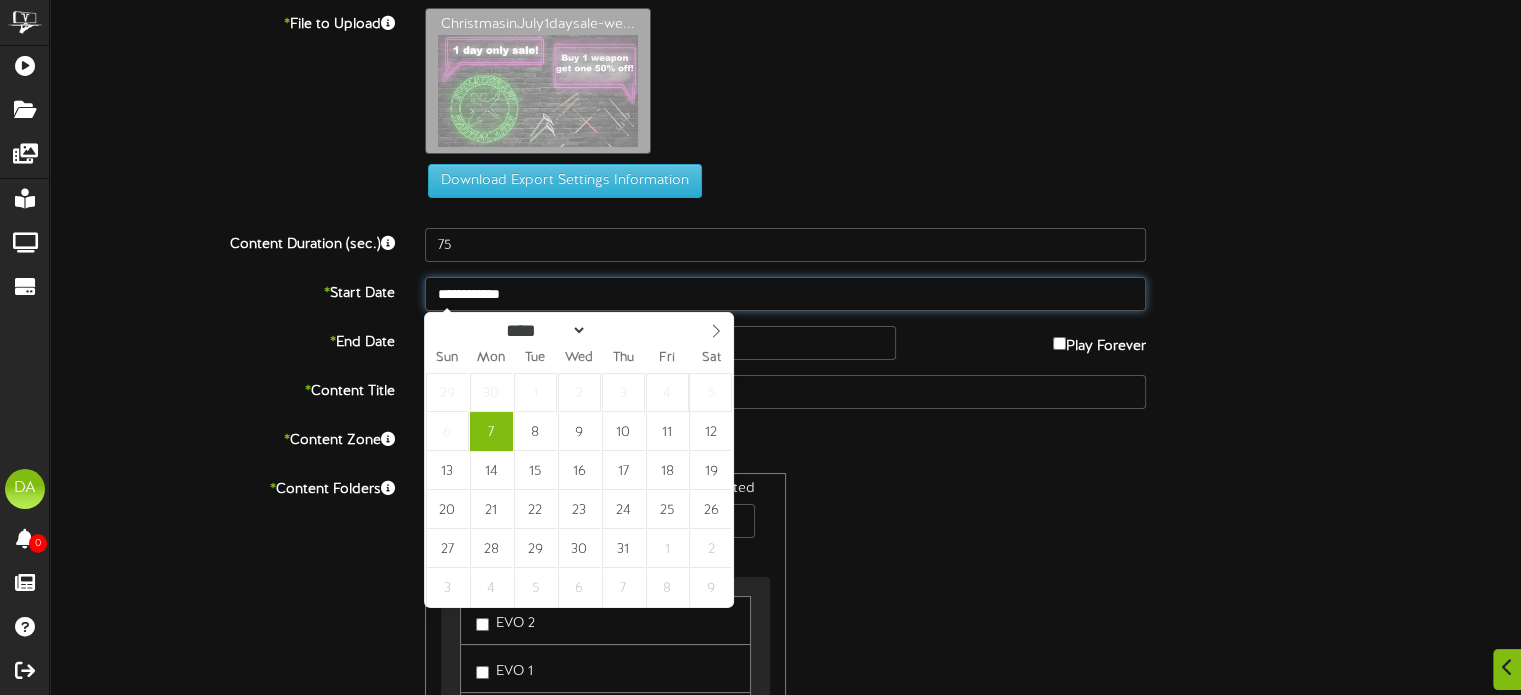 click on "**********" at bounding box center (785, 294) 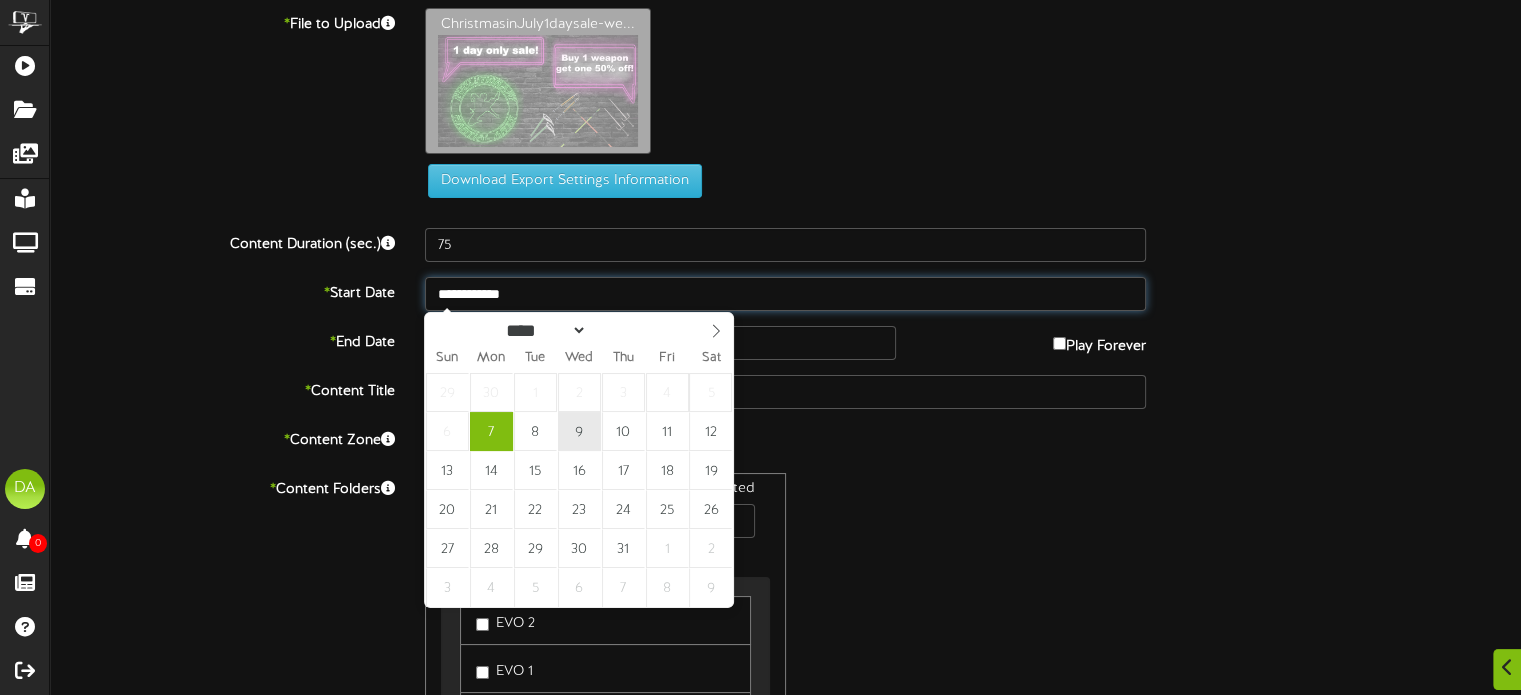 type on "**********" 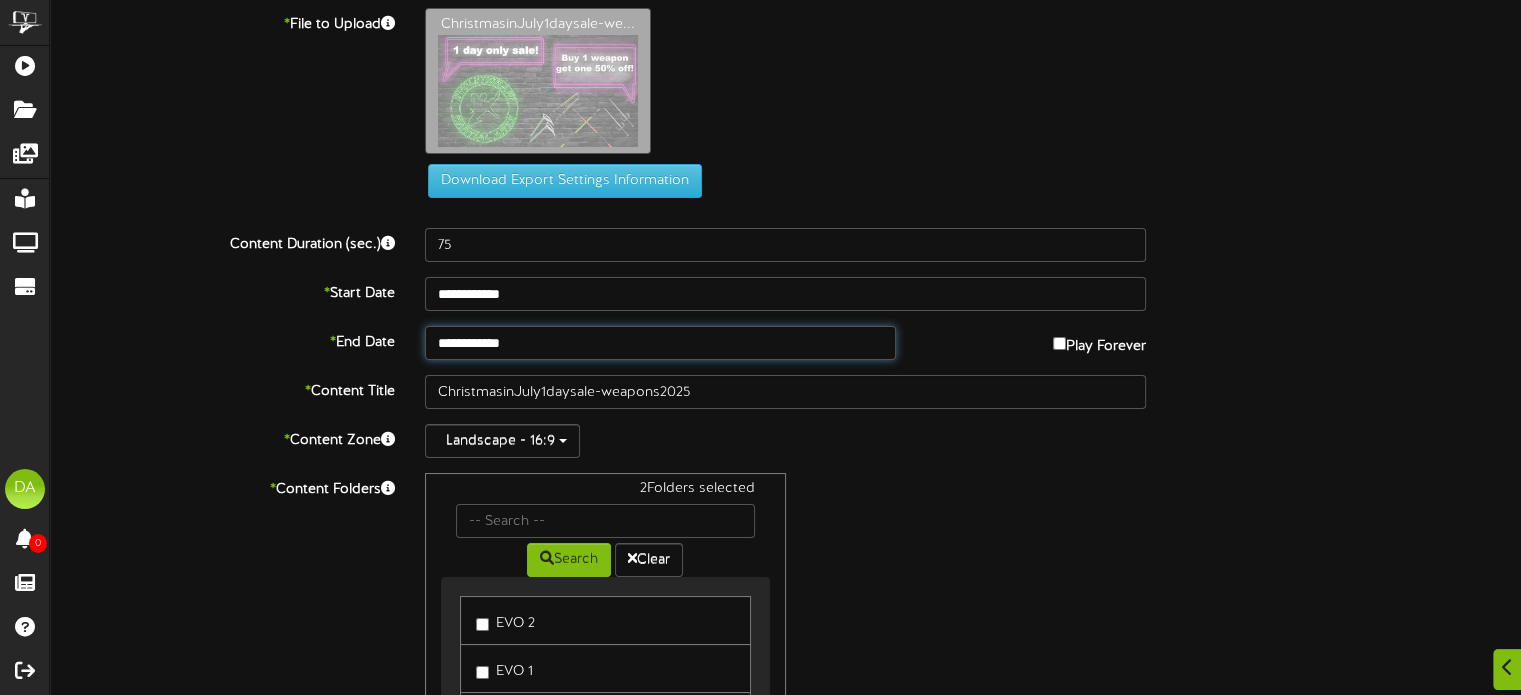 click on "**********" at bounding box center [660, 343] 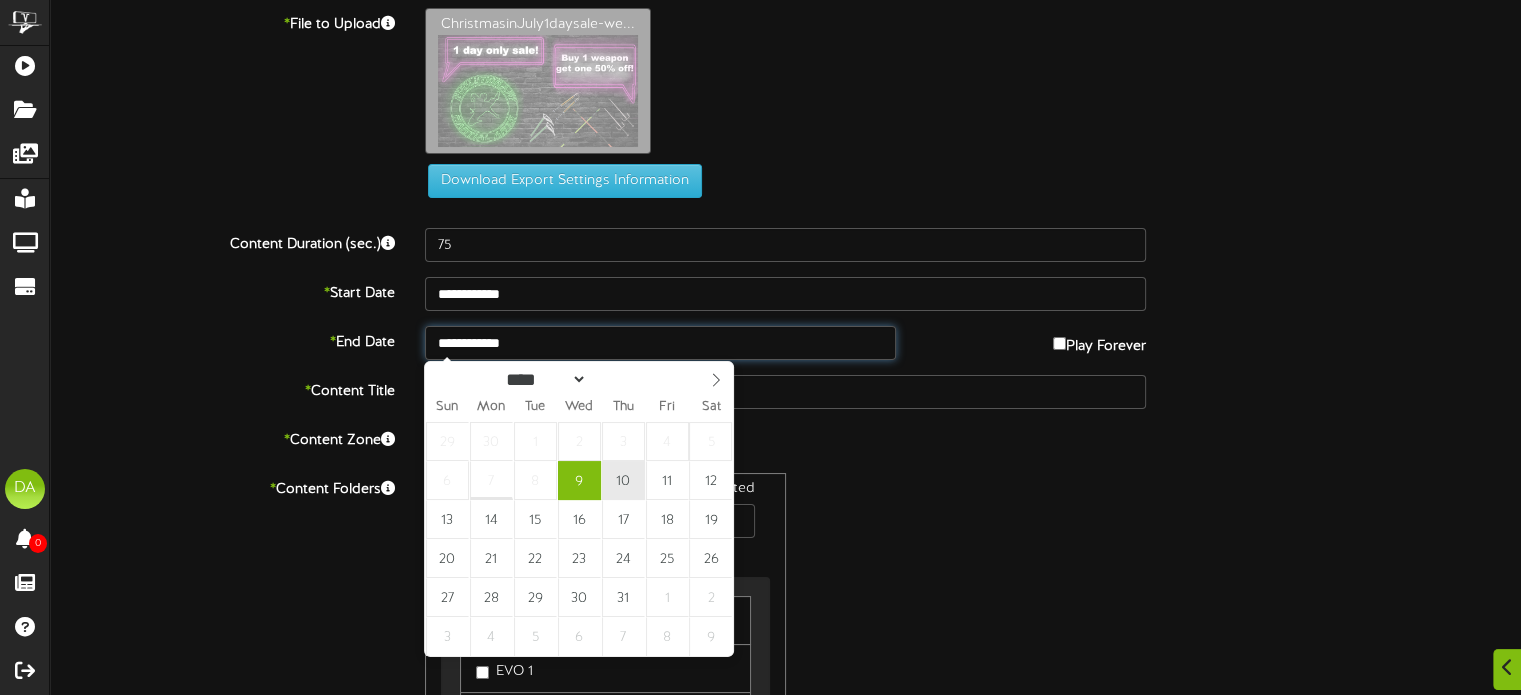 type on "**********" 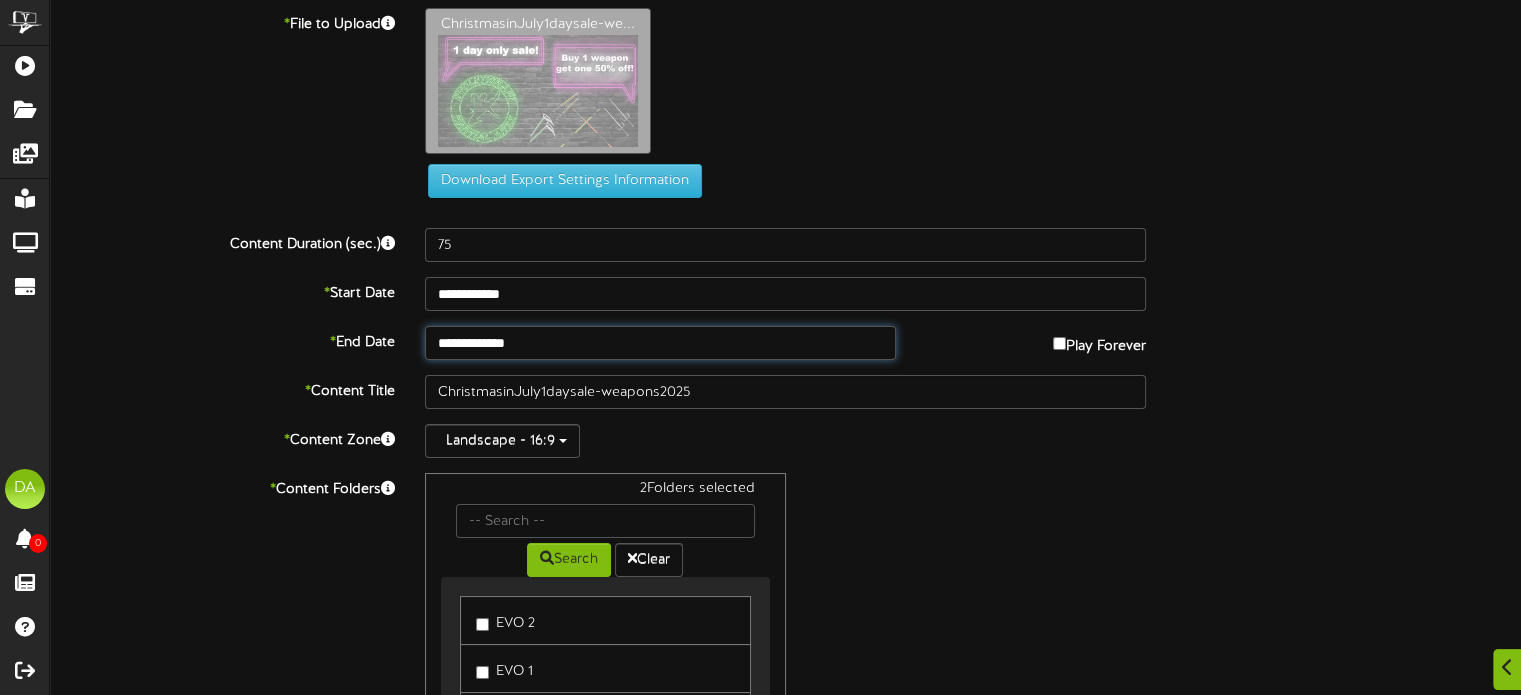 scroll, scrollTop: 220, scrollLeft: 0, axis: vertical 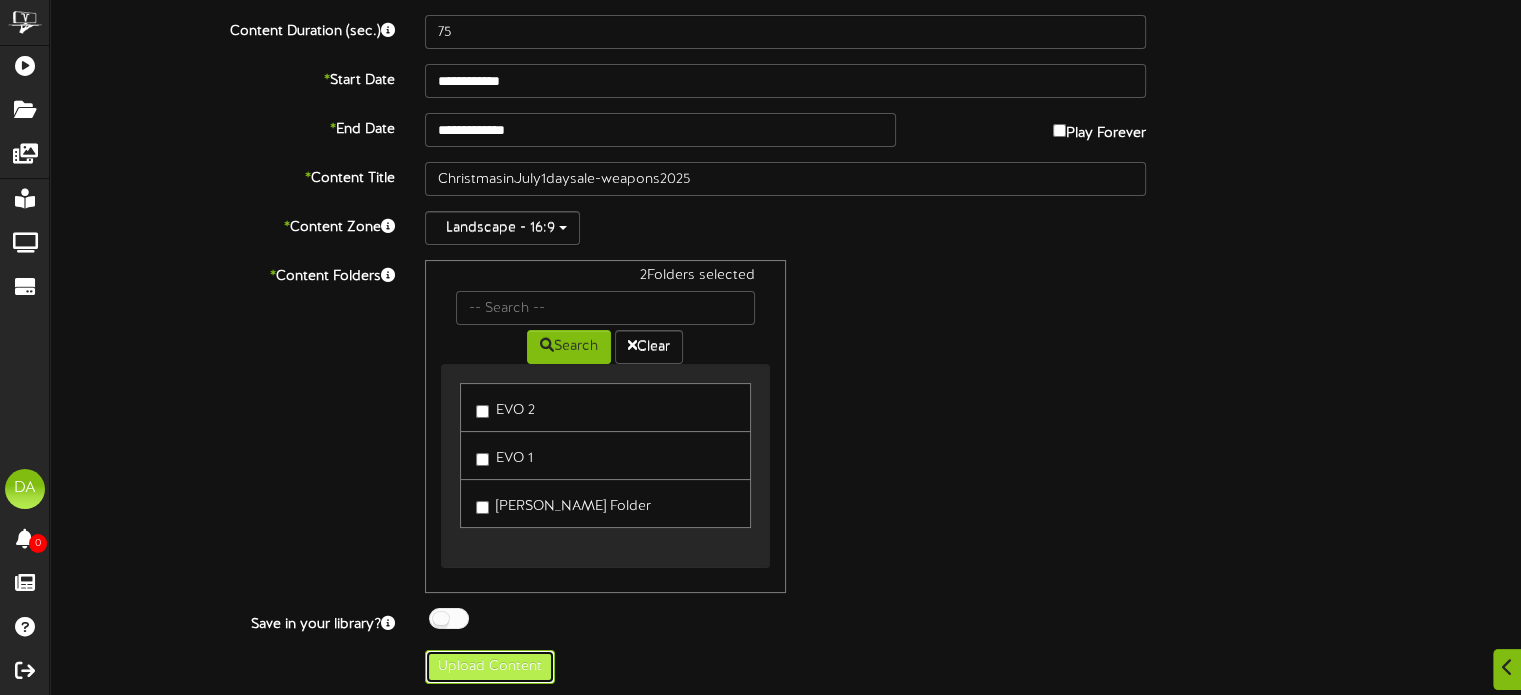 click on "Upload Content" at bounding box center (490, 667) 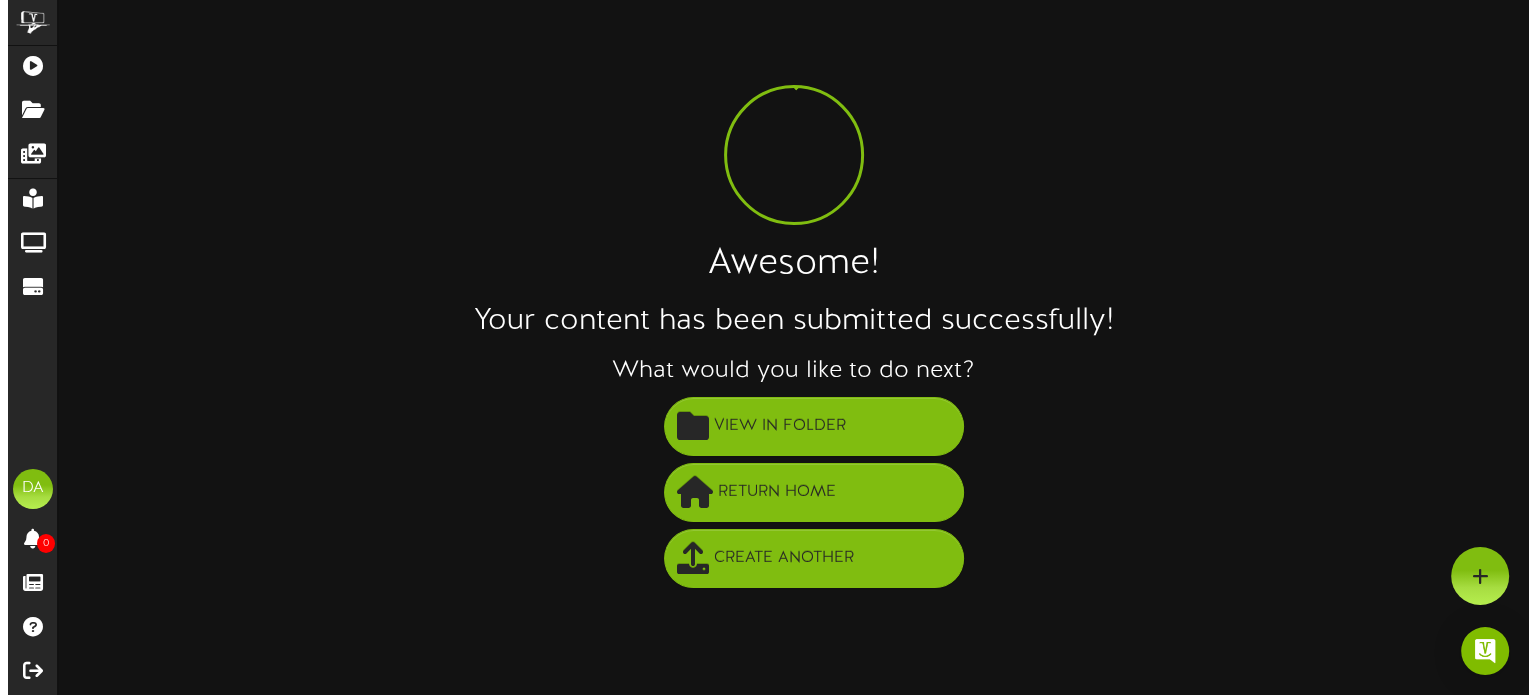 scroll, scrollTop: 0, scrollLeft: 0, axis: both 